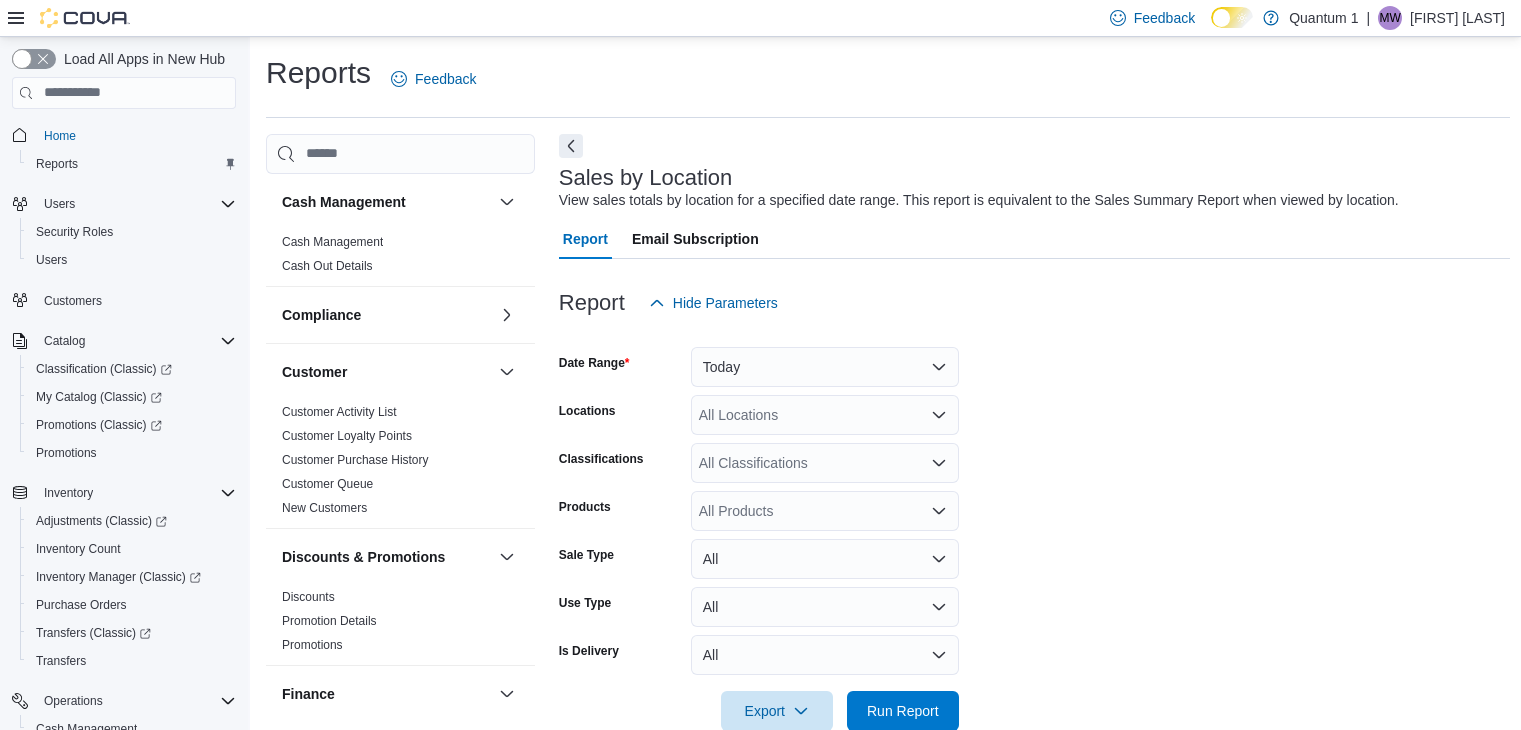 scroll, scrollTop: 648, scrollLeft: 0, axis: vertical 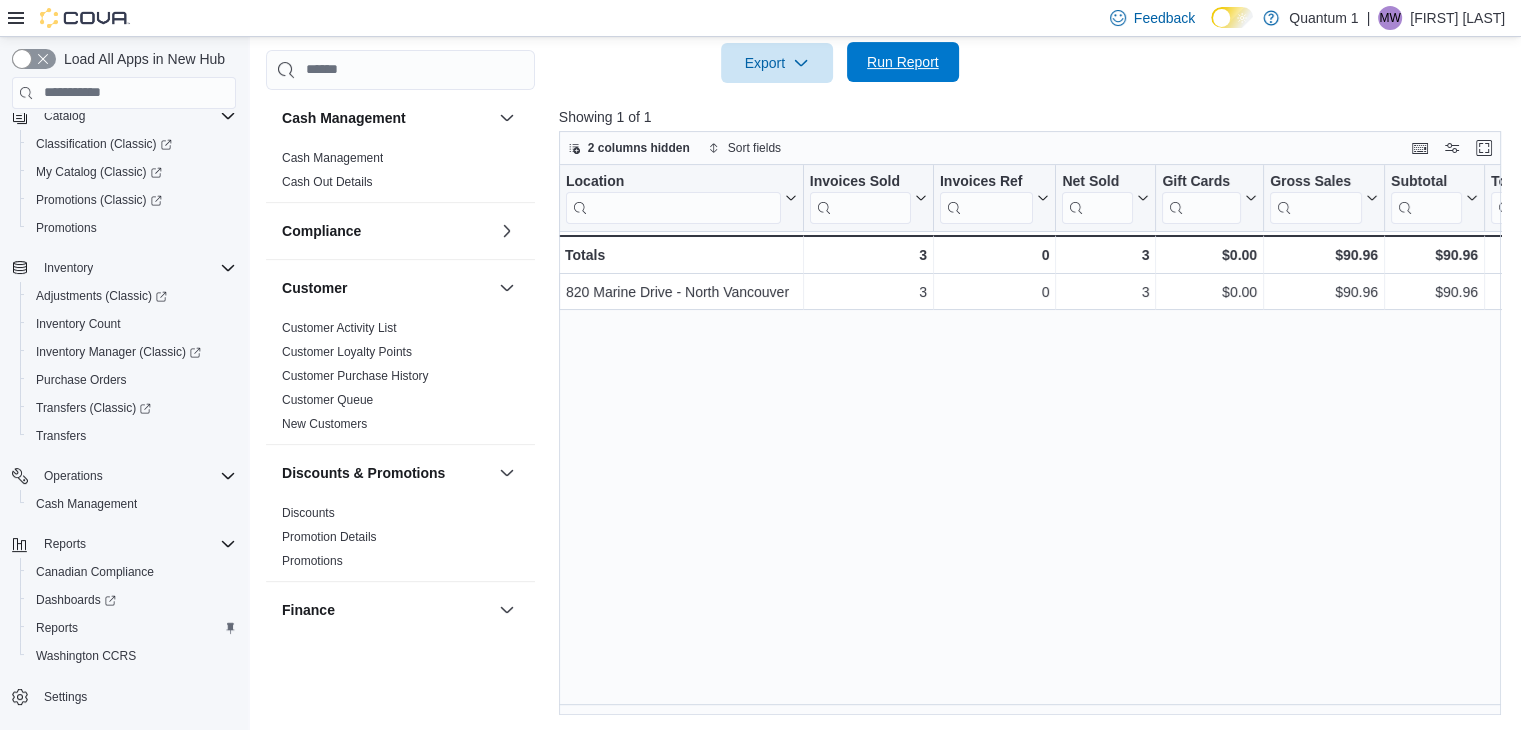 click on "Run Report" at bounding box center [903, 62] 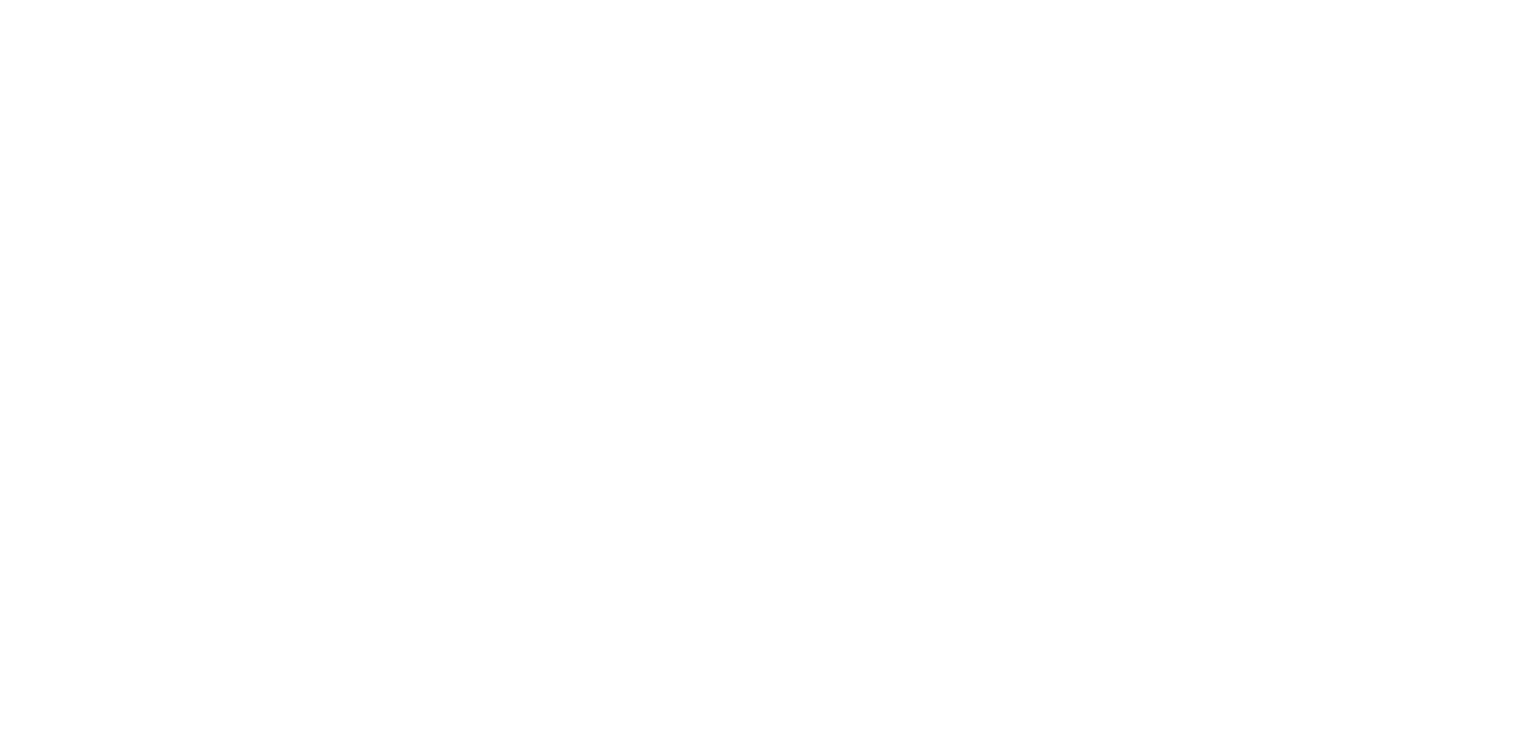 scroll, scrollTop: 0, scrollLeft: 0, axis: both 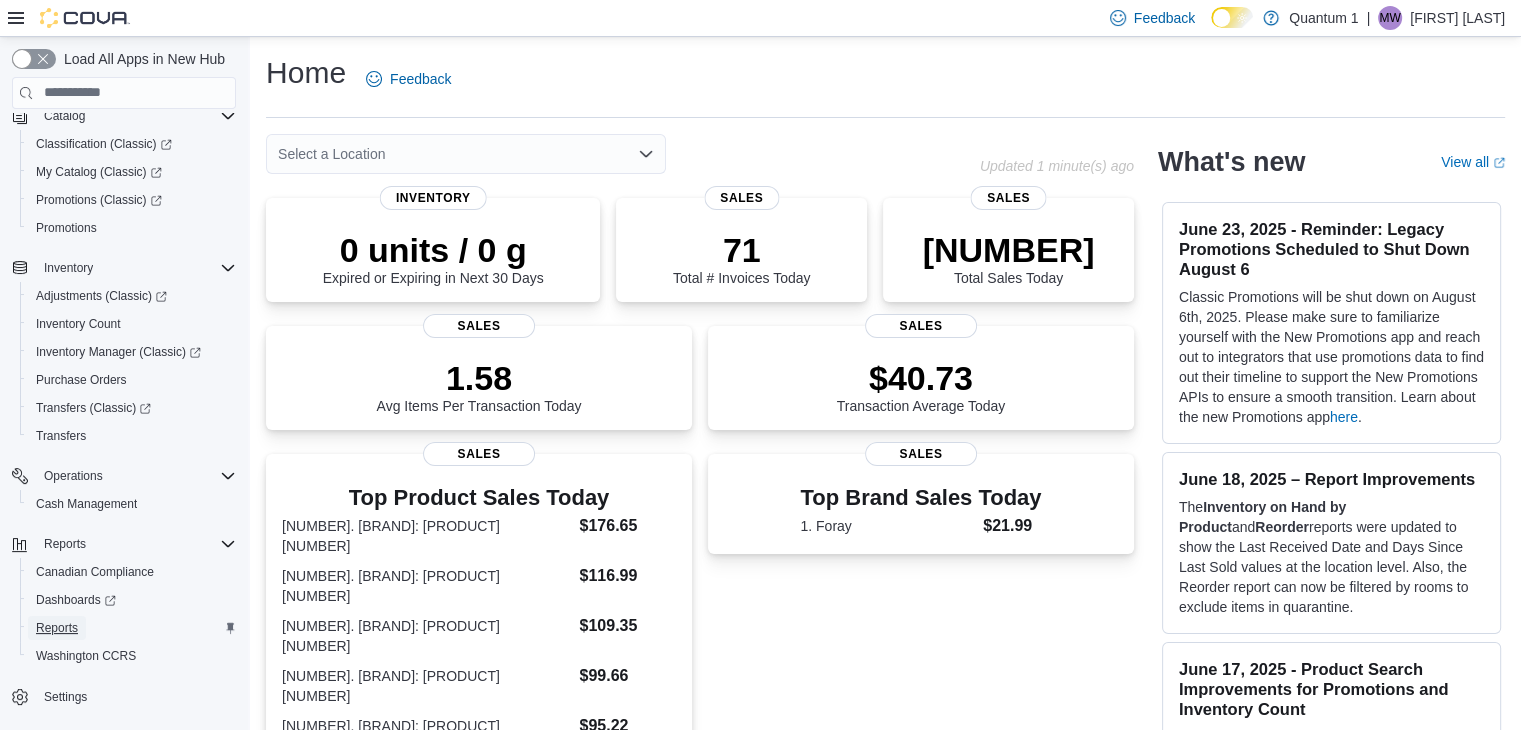 click on "Reports" at bounding box center (57, 628) 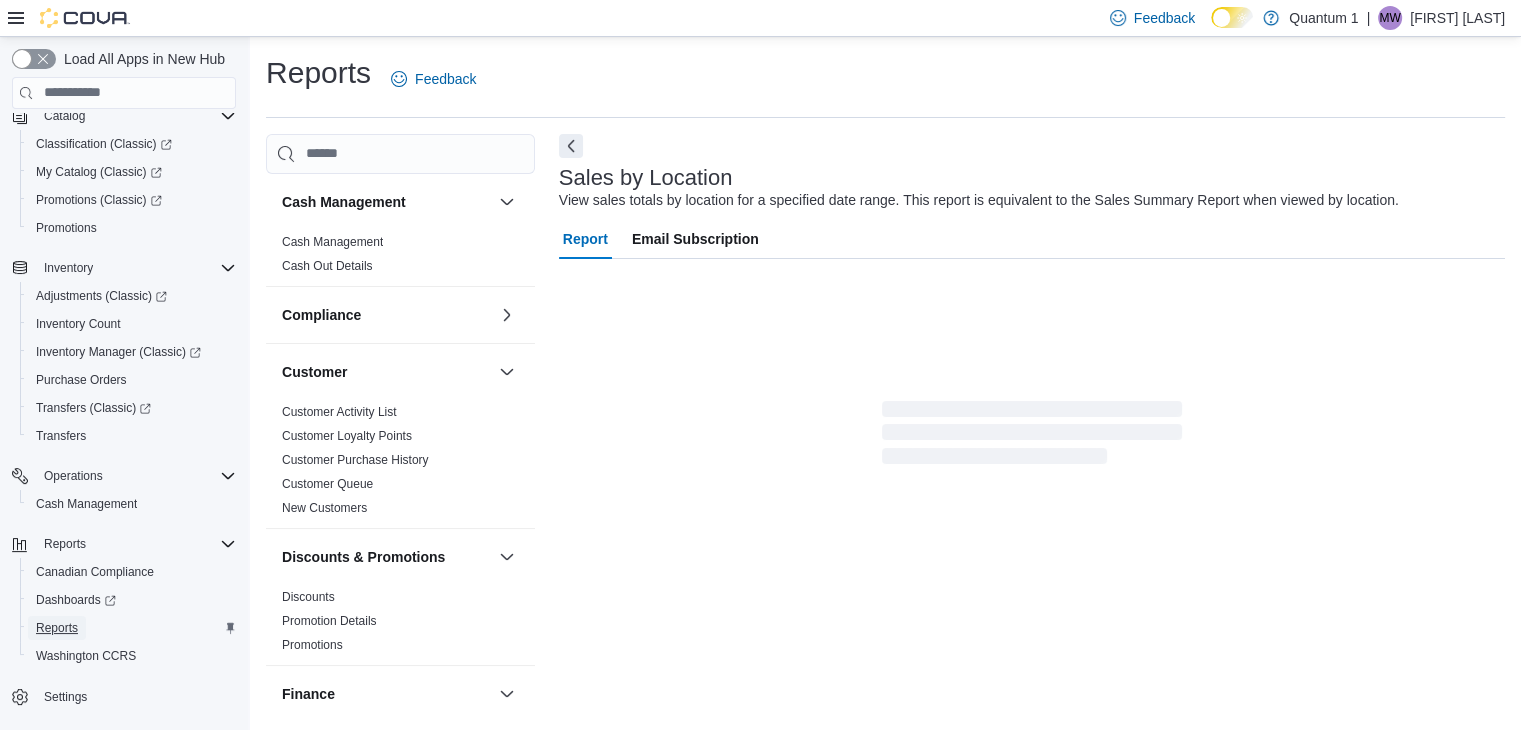 scroll, scrollTop: 40, scrollLeft: 0, axis: vertical 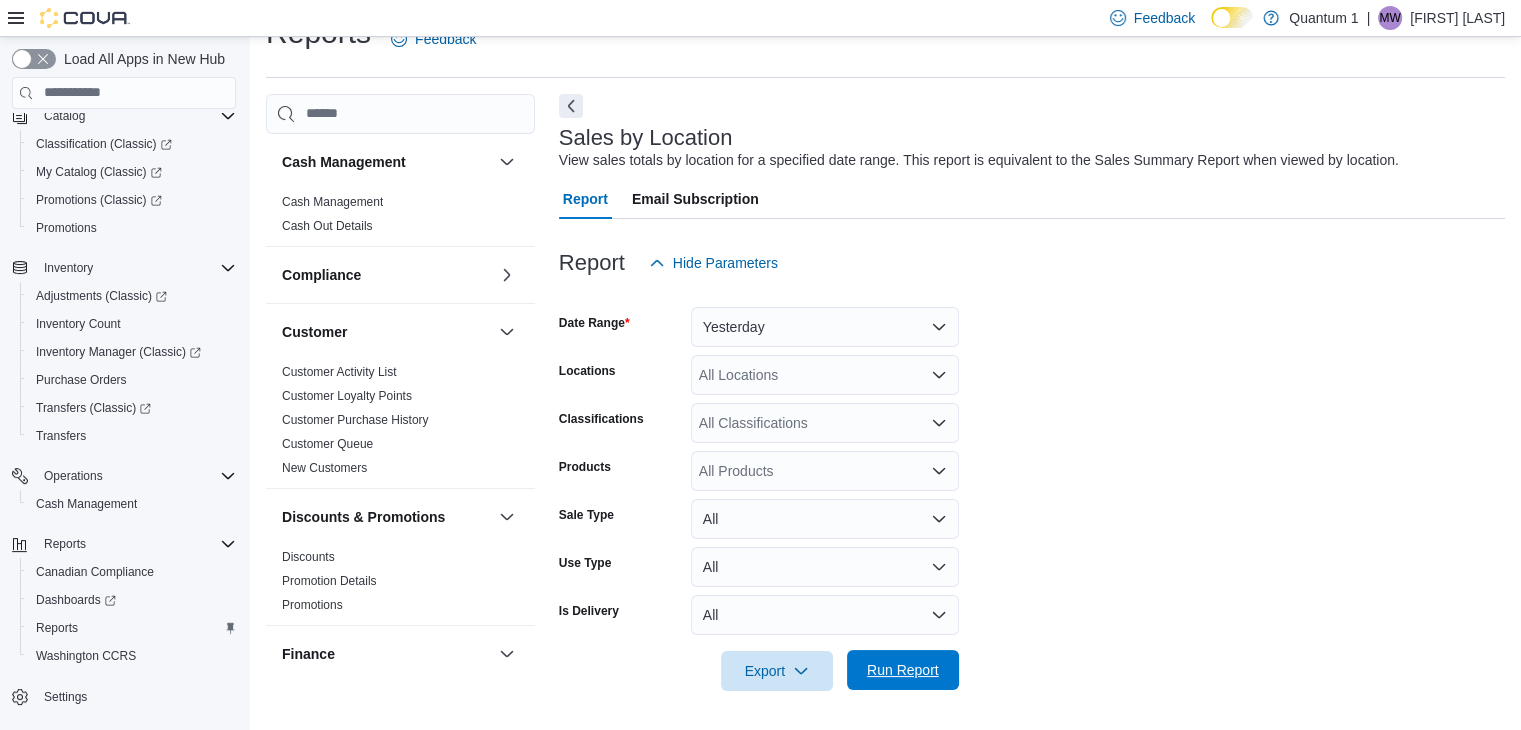 click on "Run Report" at bounding box center [903, 670] 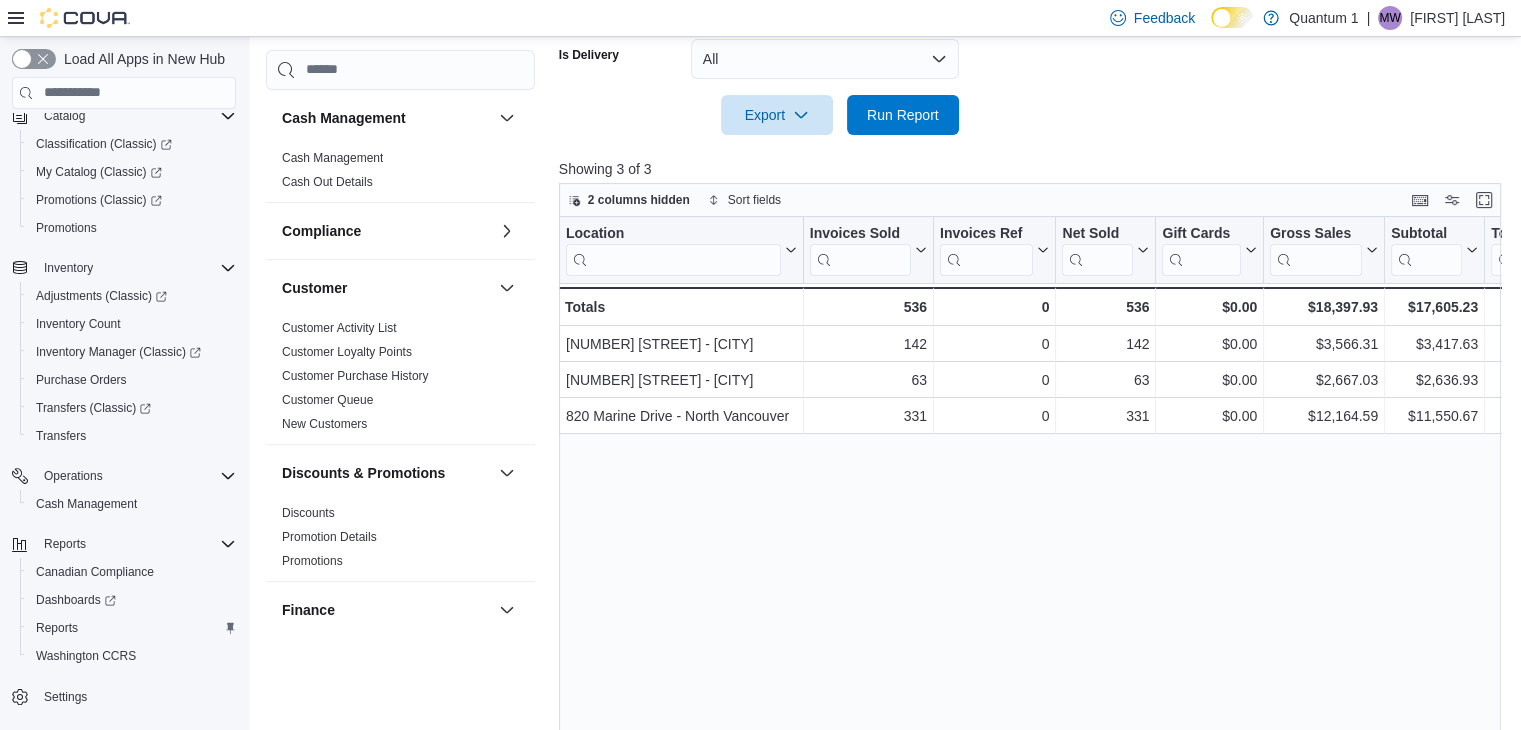 scroll, scrollTop: 648, scrollLeft: 0, axis: vertical 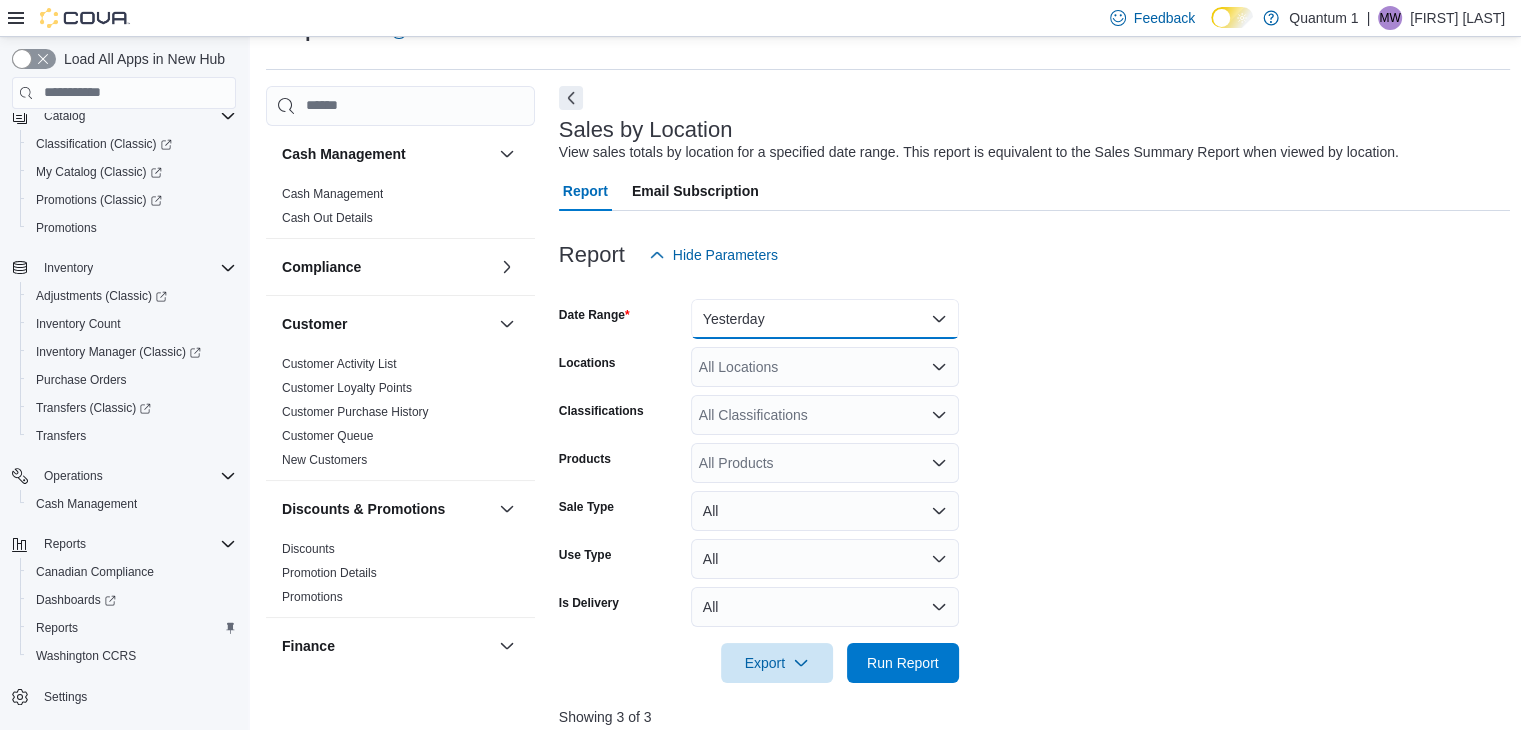 click on "Yesterday" at bounding box center [825, 319] 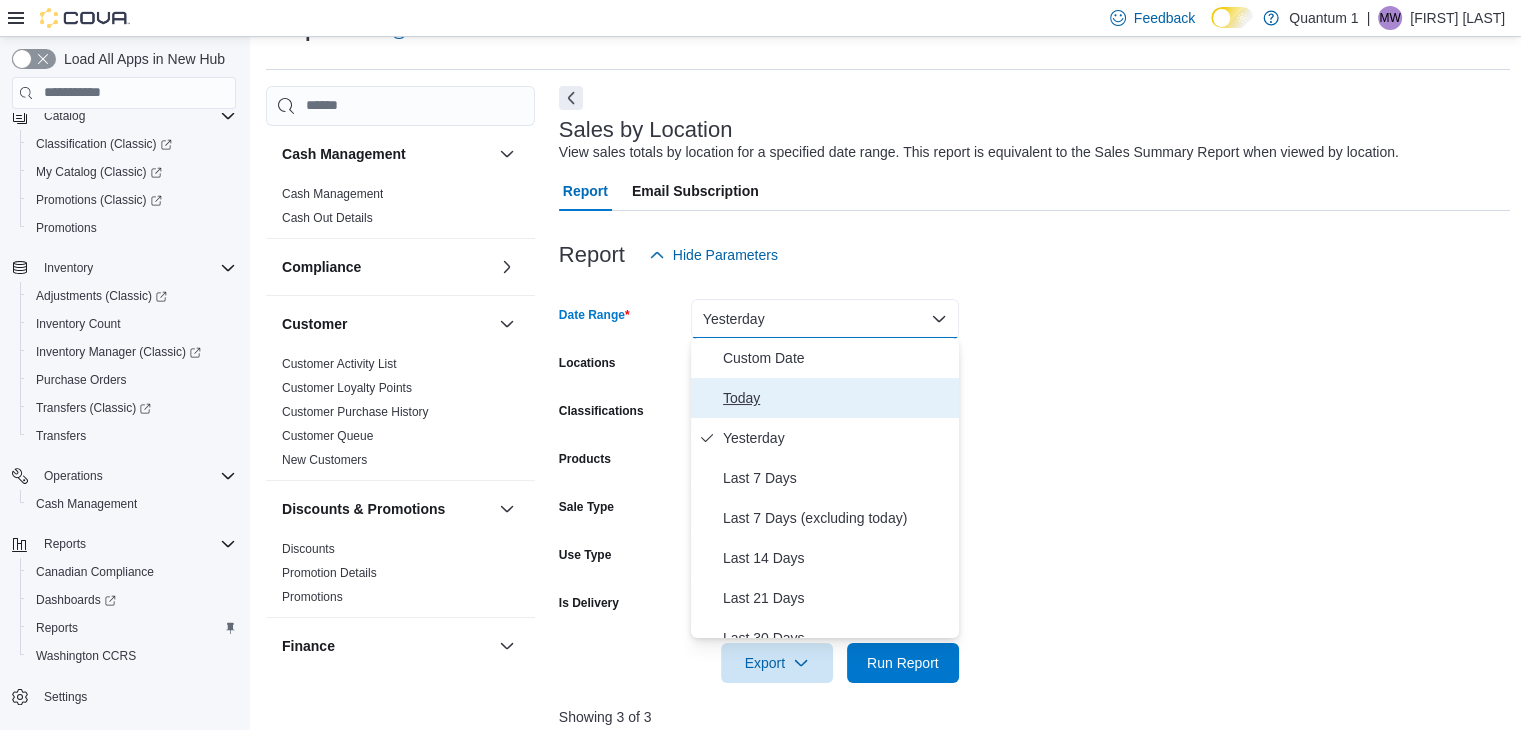 click on "Today" at bounding box center (837, 398) 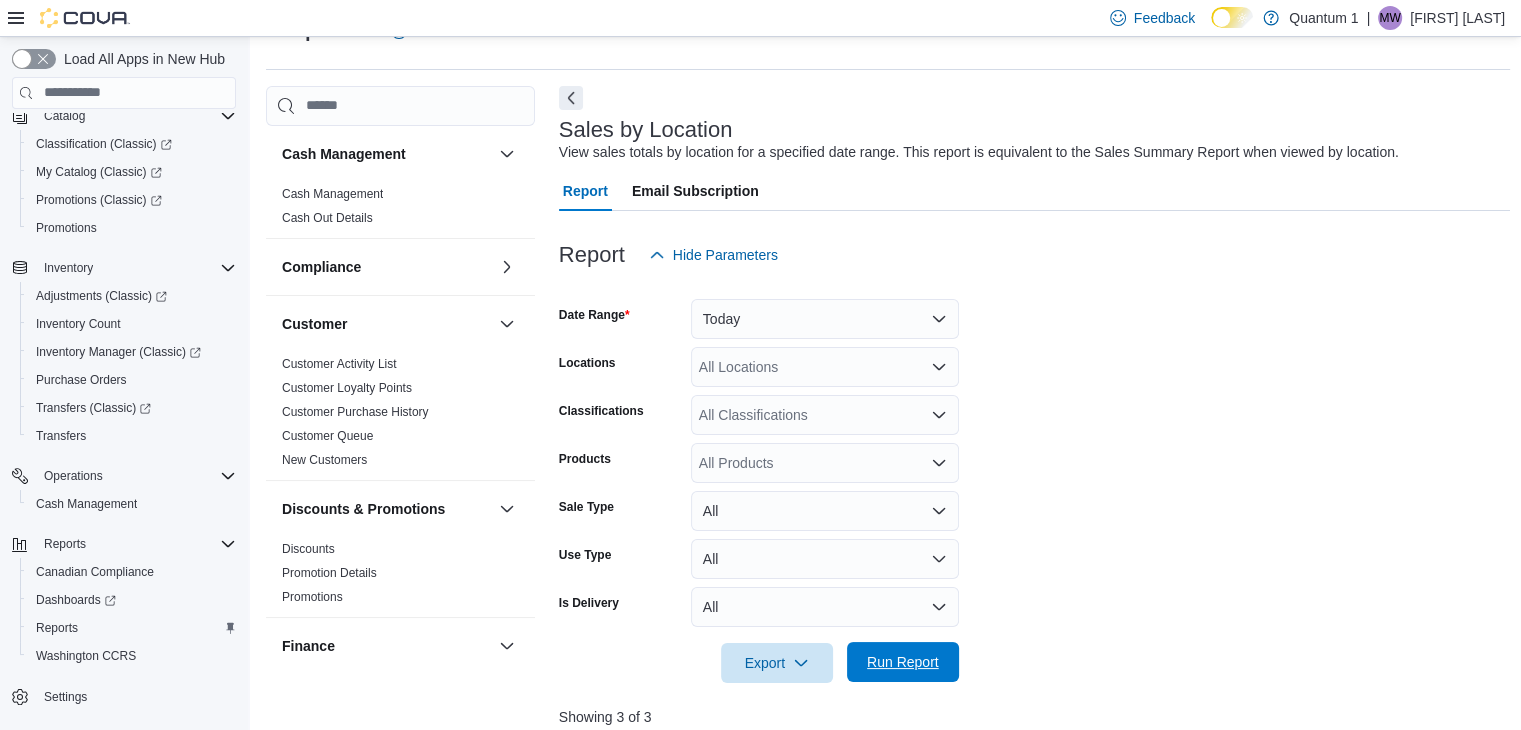 click on "Run Report" at bounding box center [903, 662] 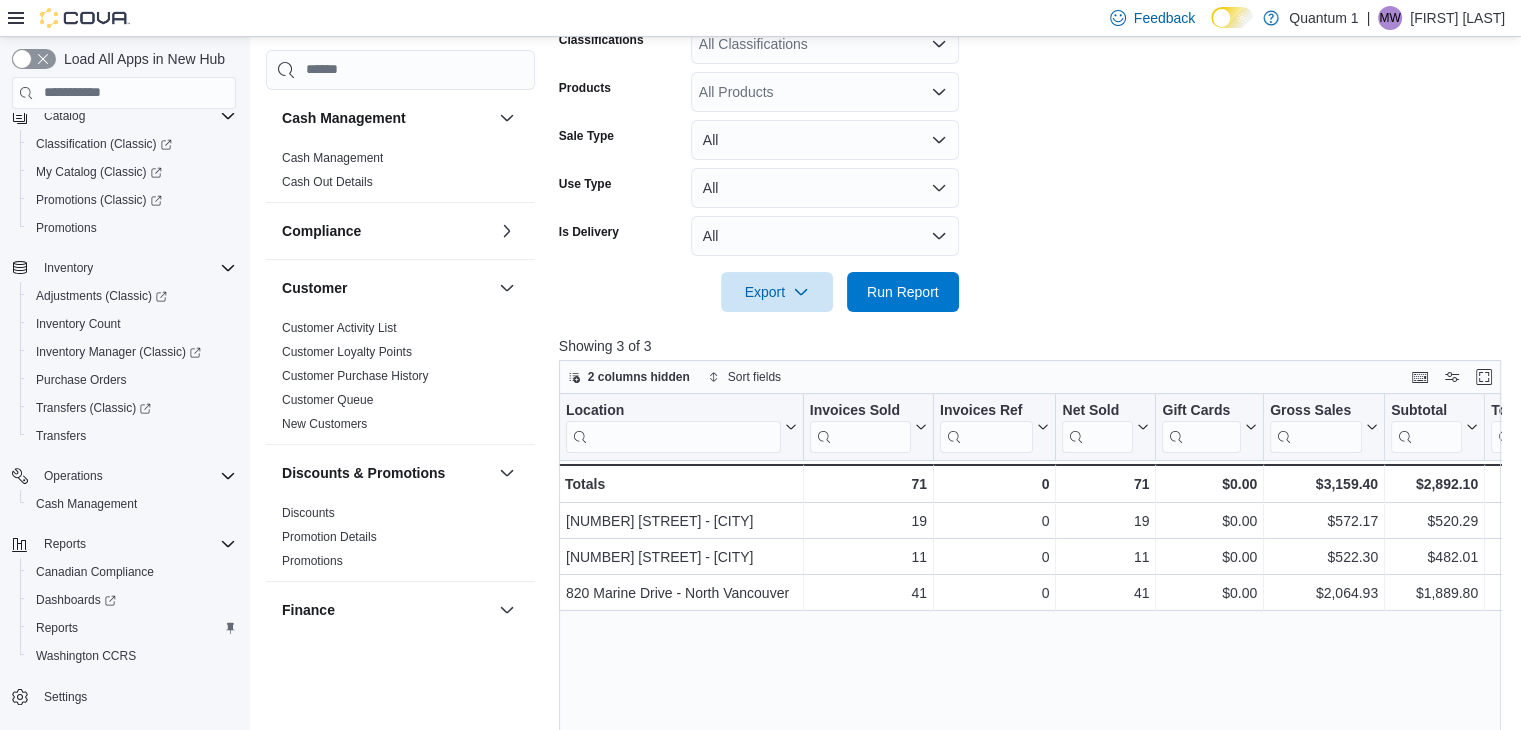 scroll, scrollTop: 648, scrollLeft: 0, axis: vertical 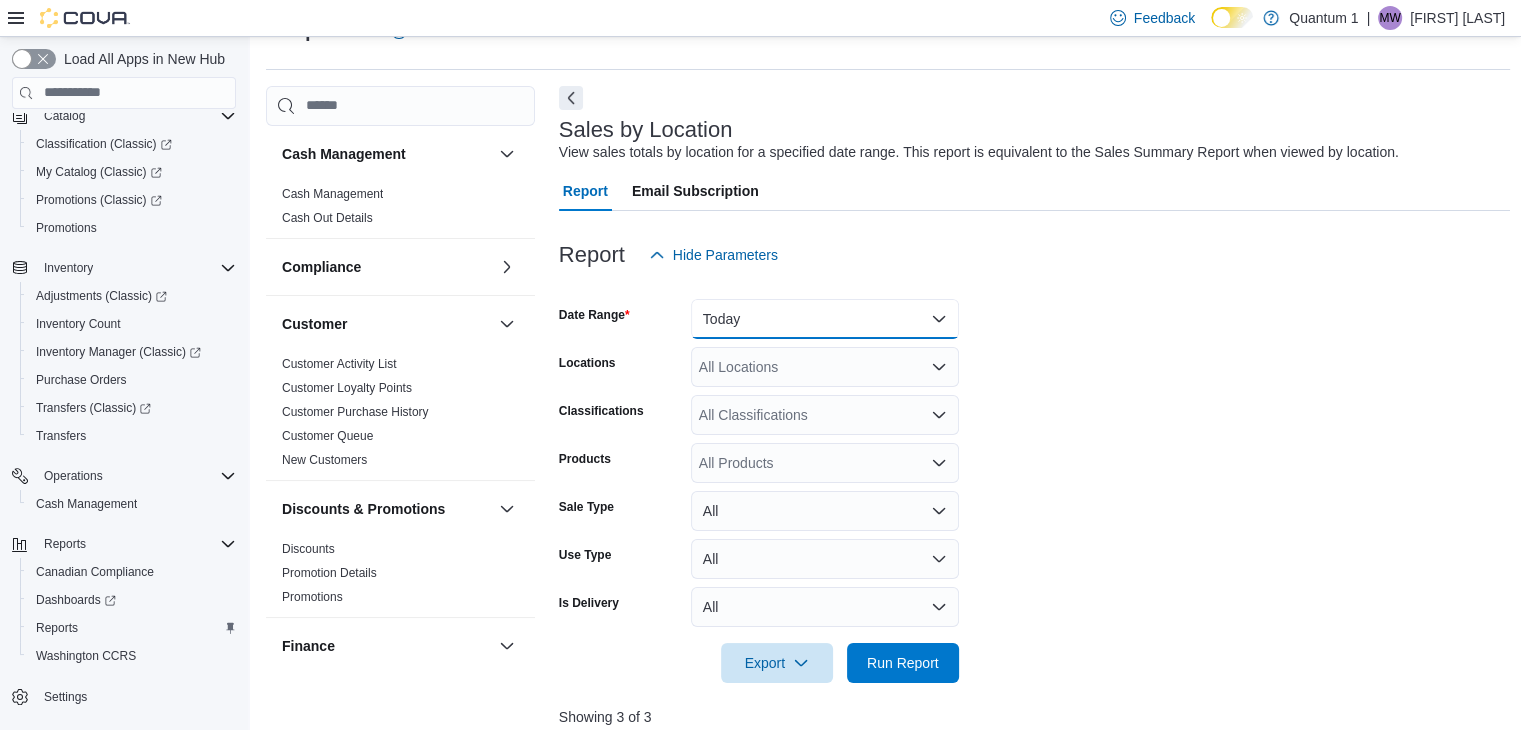click on "Today" at bounding box center (825, 319) 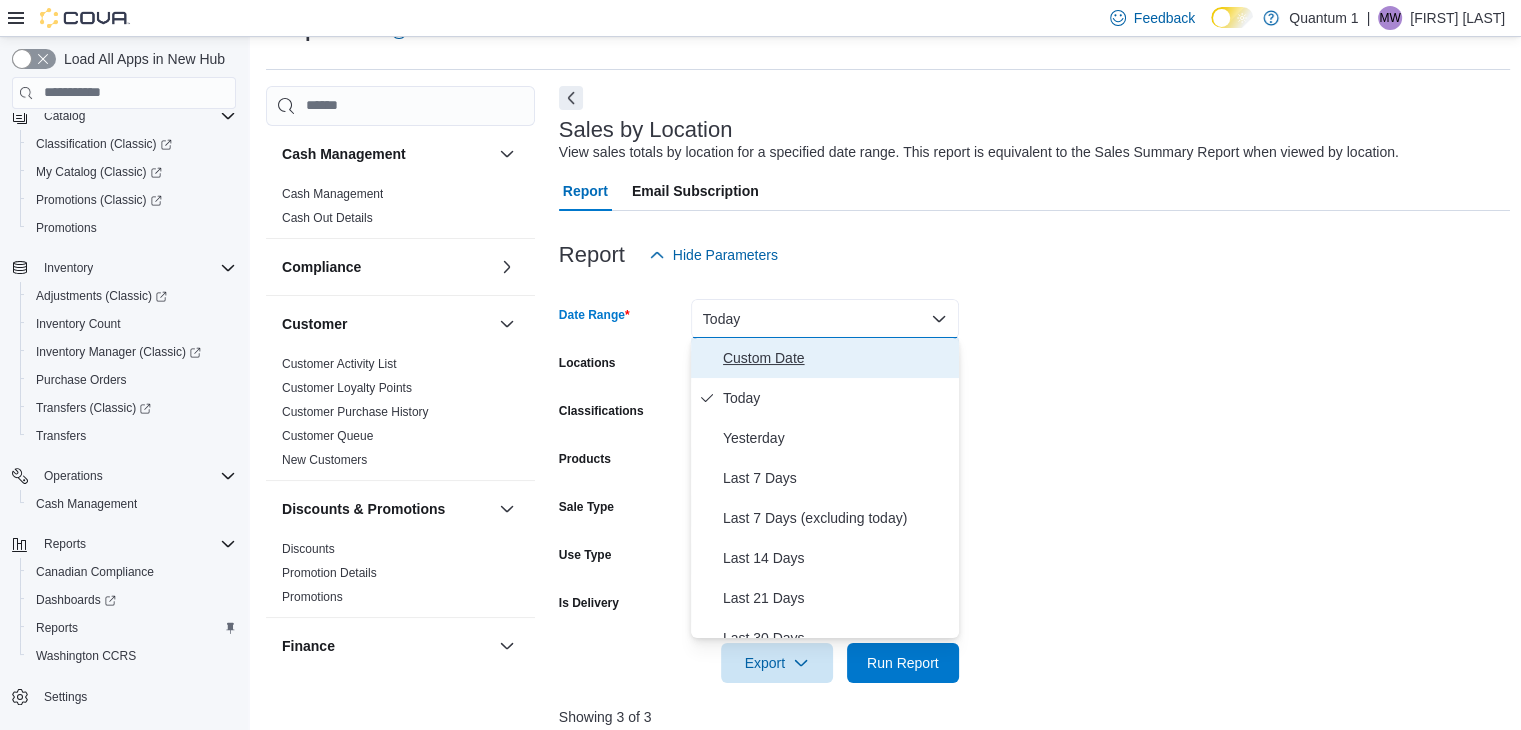 click on "Custom Date" at bounding box center (837, 358) 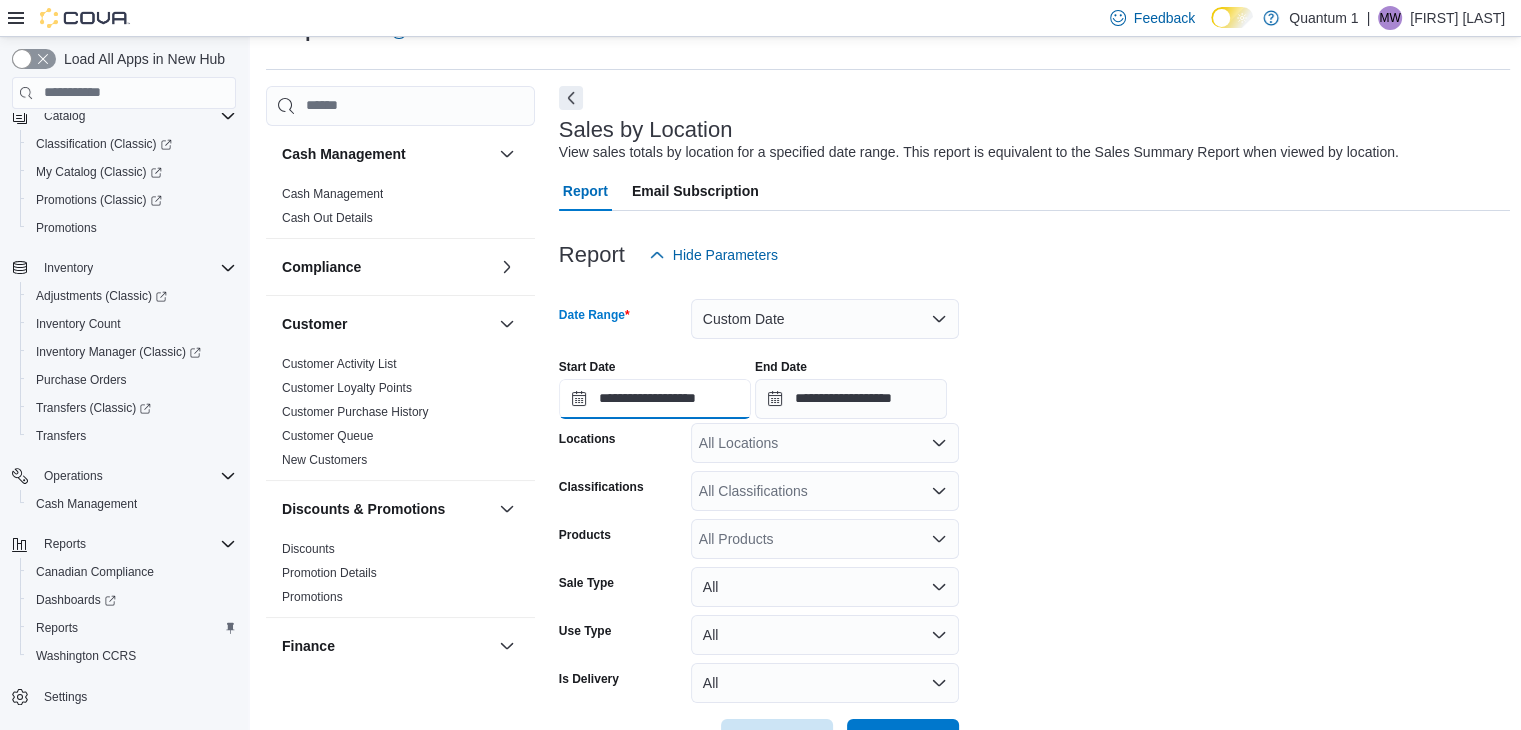 click on "**********" at bounding box center (655, 399) 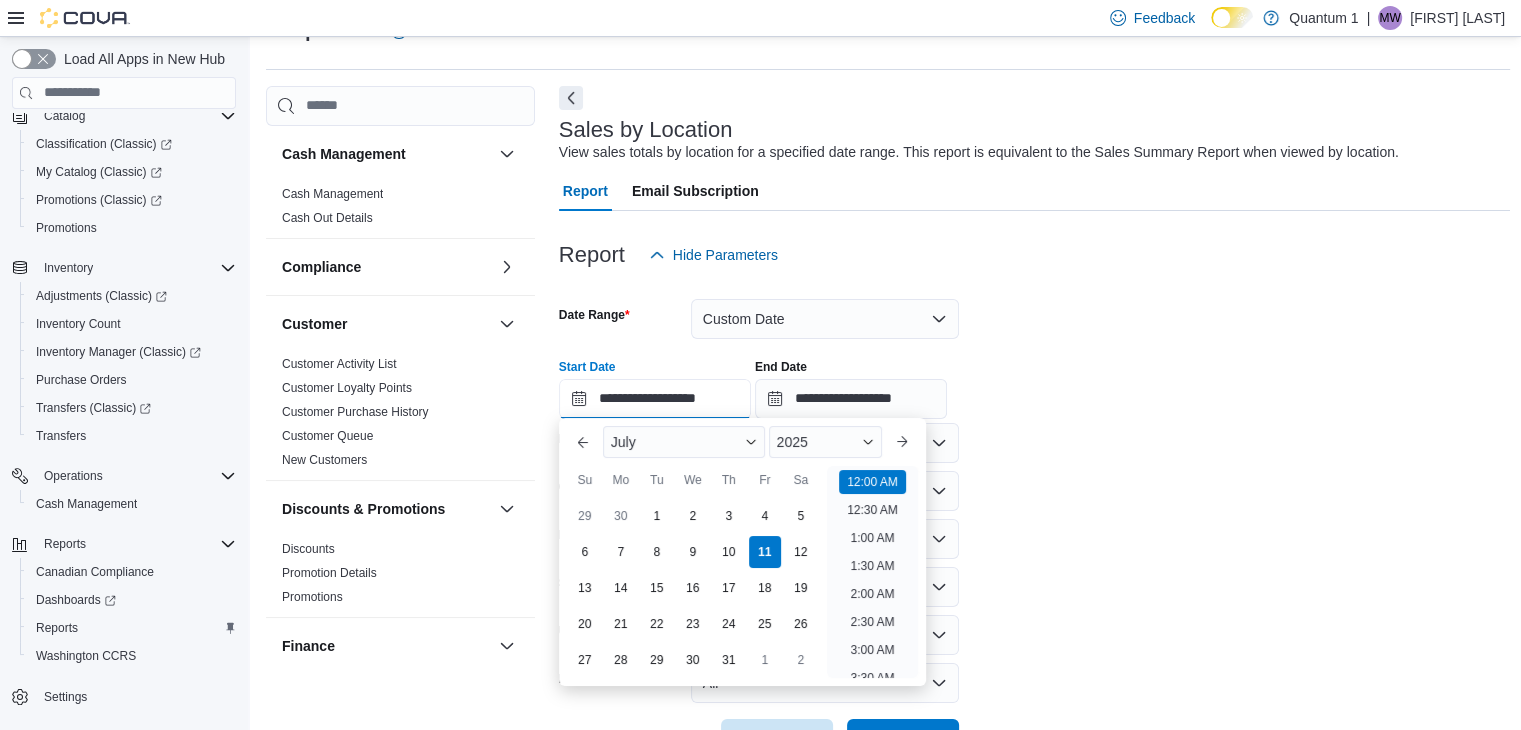 scroll, scrollTop: 62, scrollLeft: 0, axis: vertical 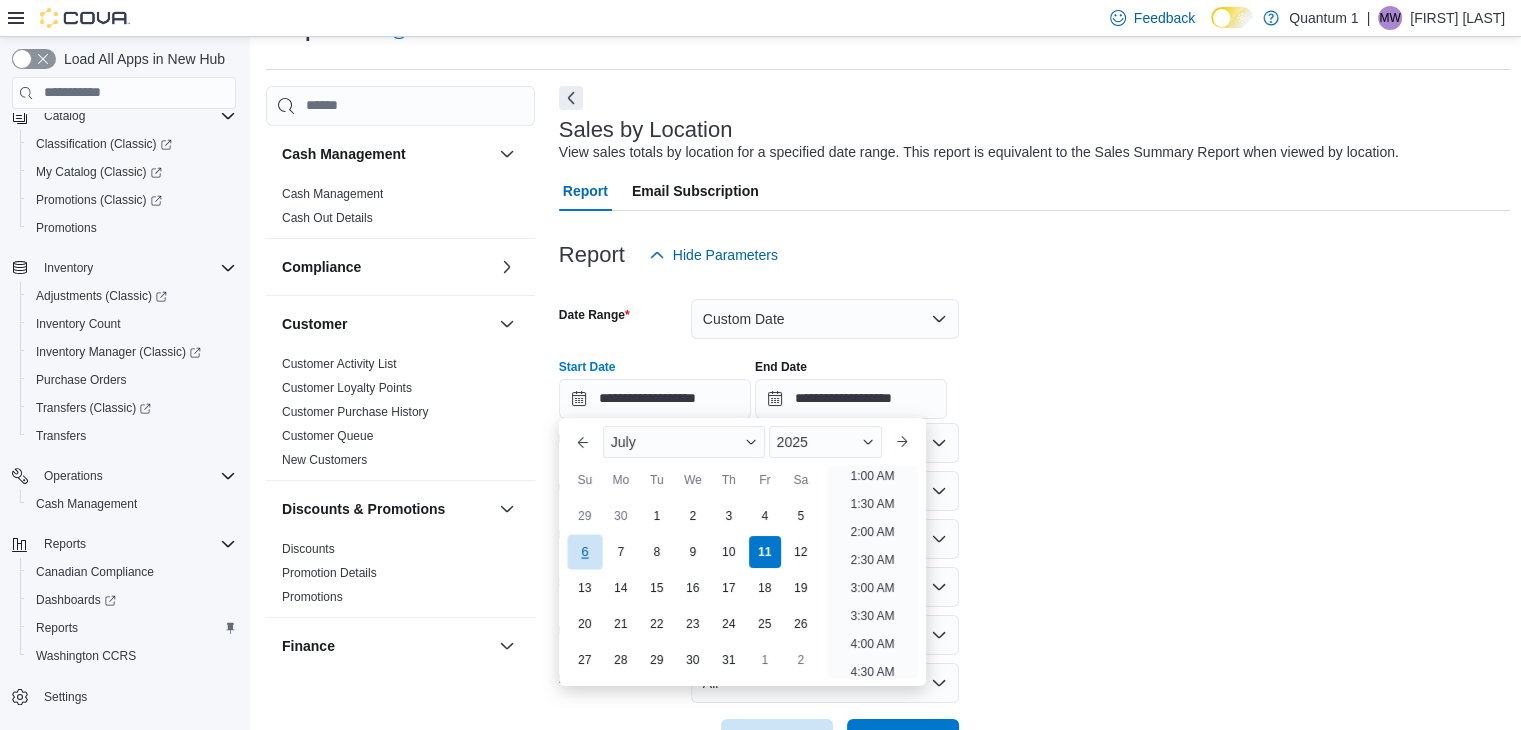 click on "6" at bounding box center [584, 552] 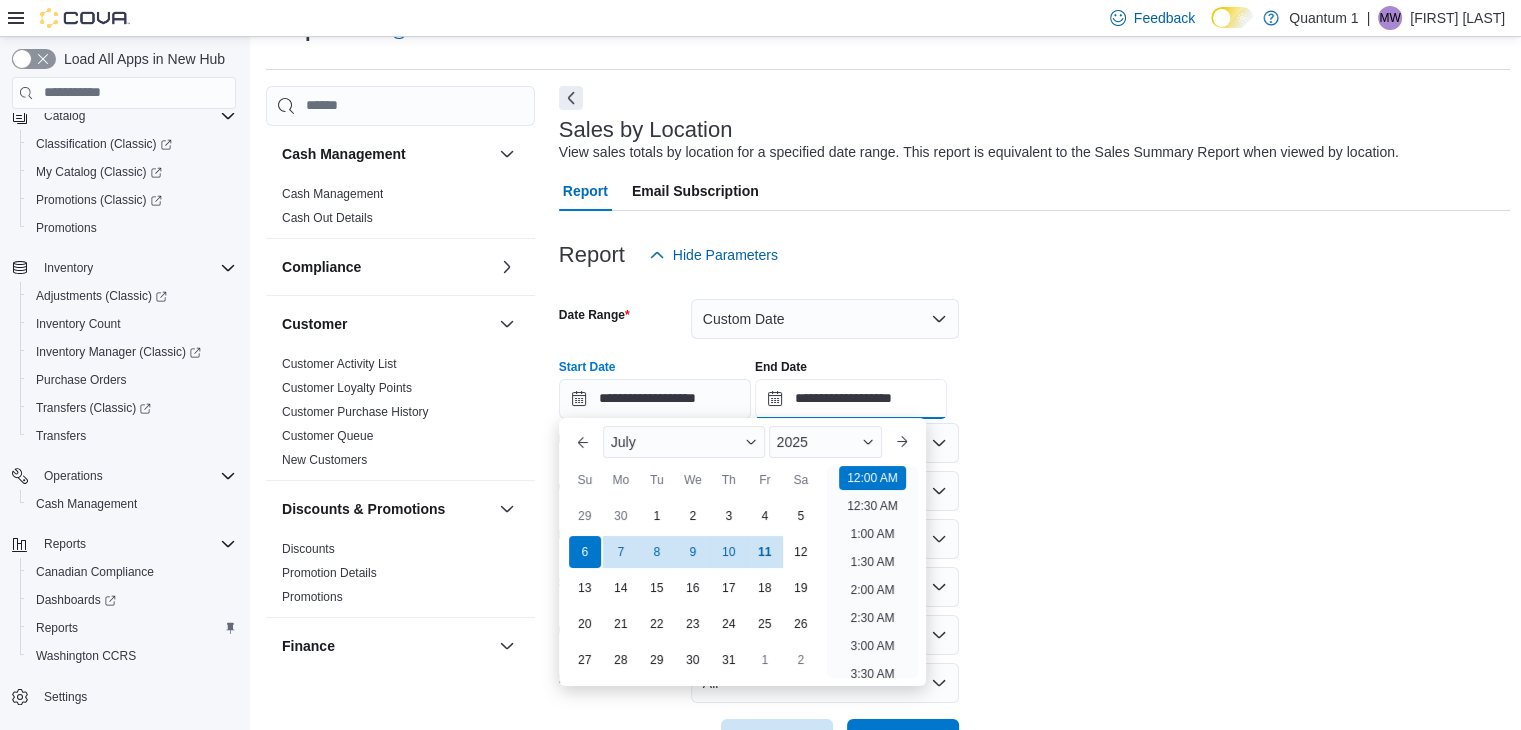 click on "**********" at bounding box center [851, 399] 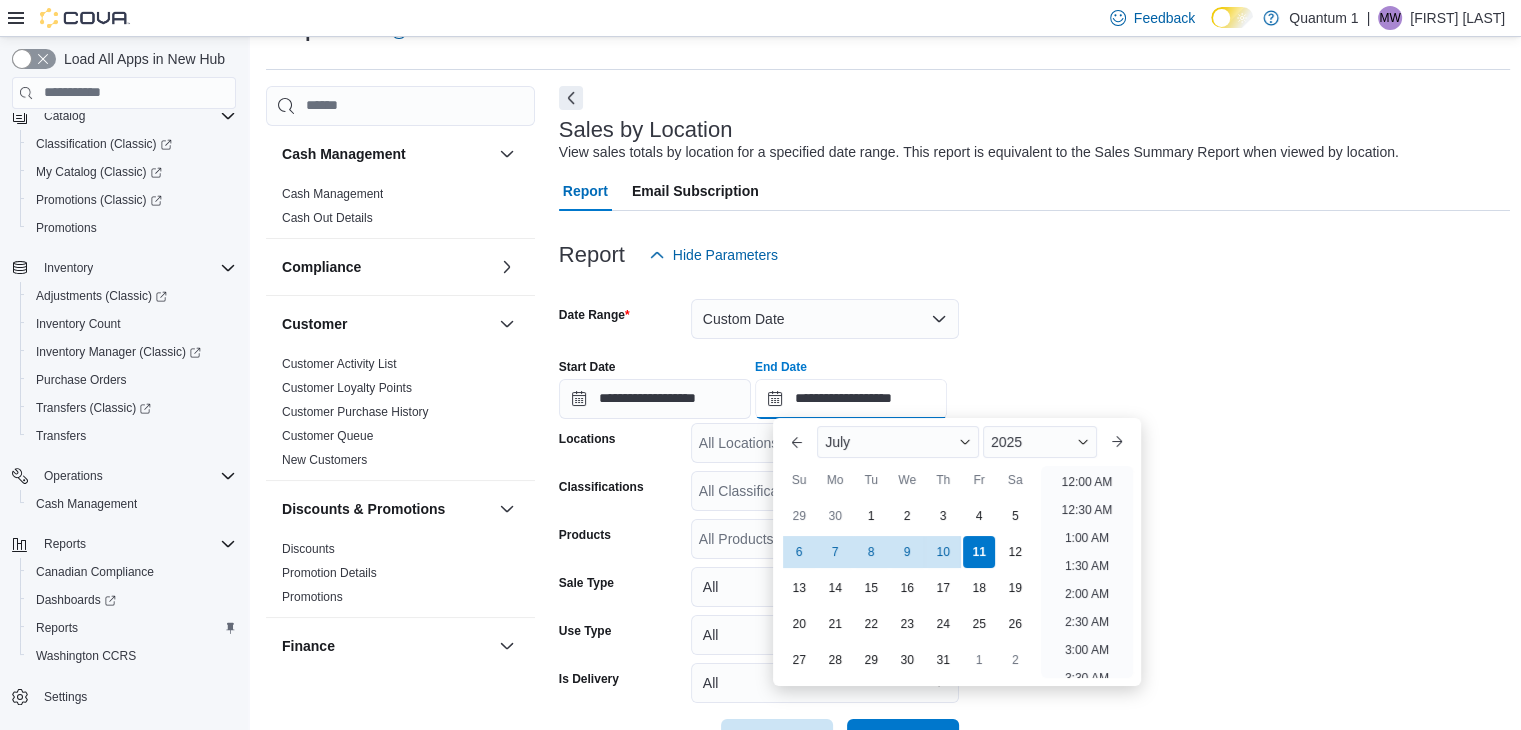 scroll, scrollTop: 1136, scrollLeft: 0, axis: vertical 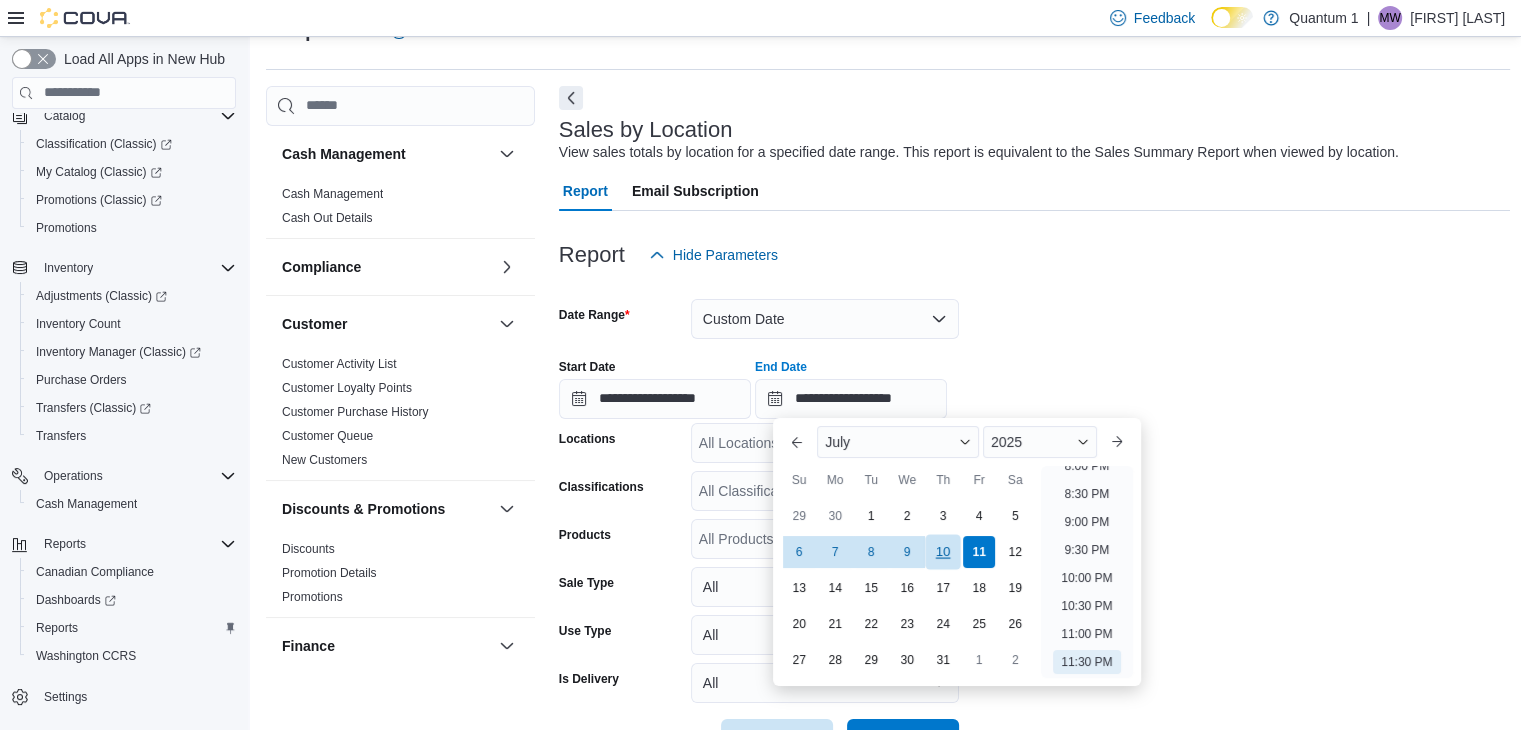 click on "10" at bounding box center (943, 552) 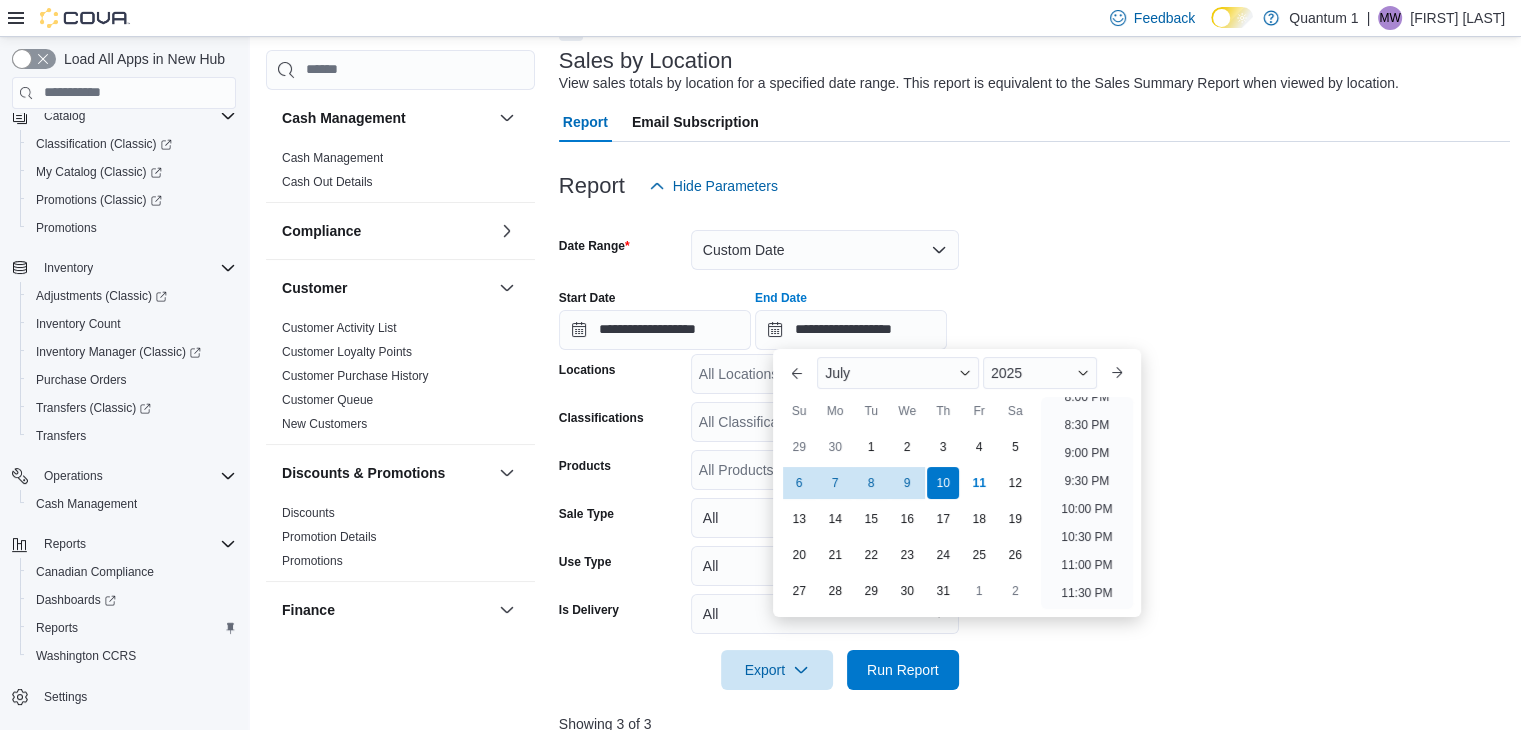 scroll, scrollTop: 248, scrollLeft: 0, axis: vertical 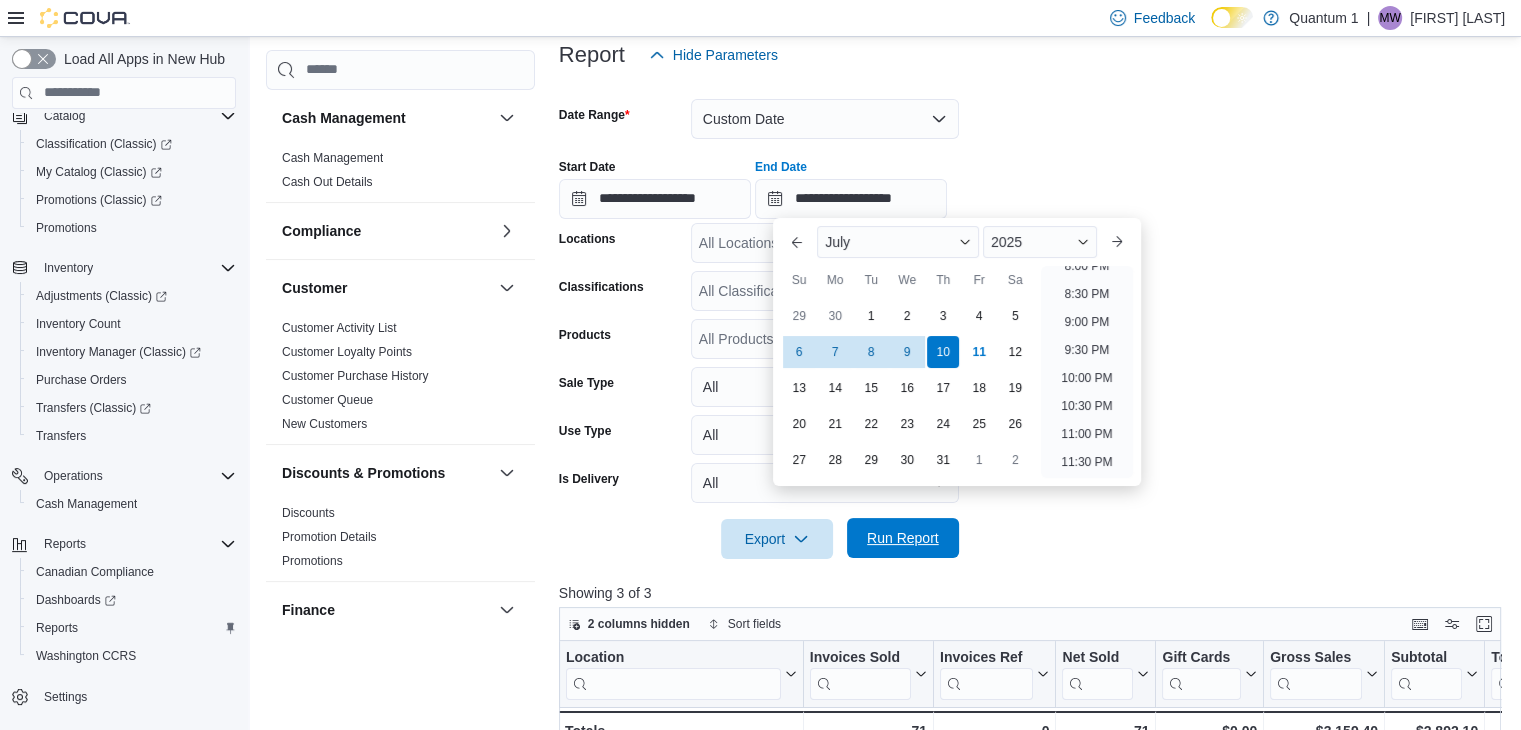 click on "Run Report" at bounding box center [903, 538] 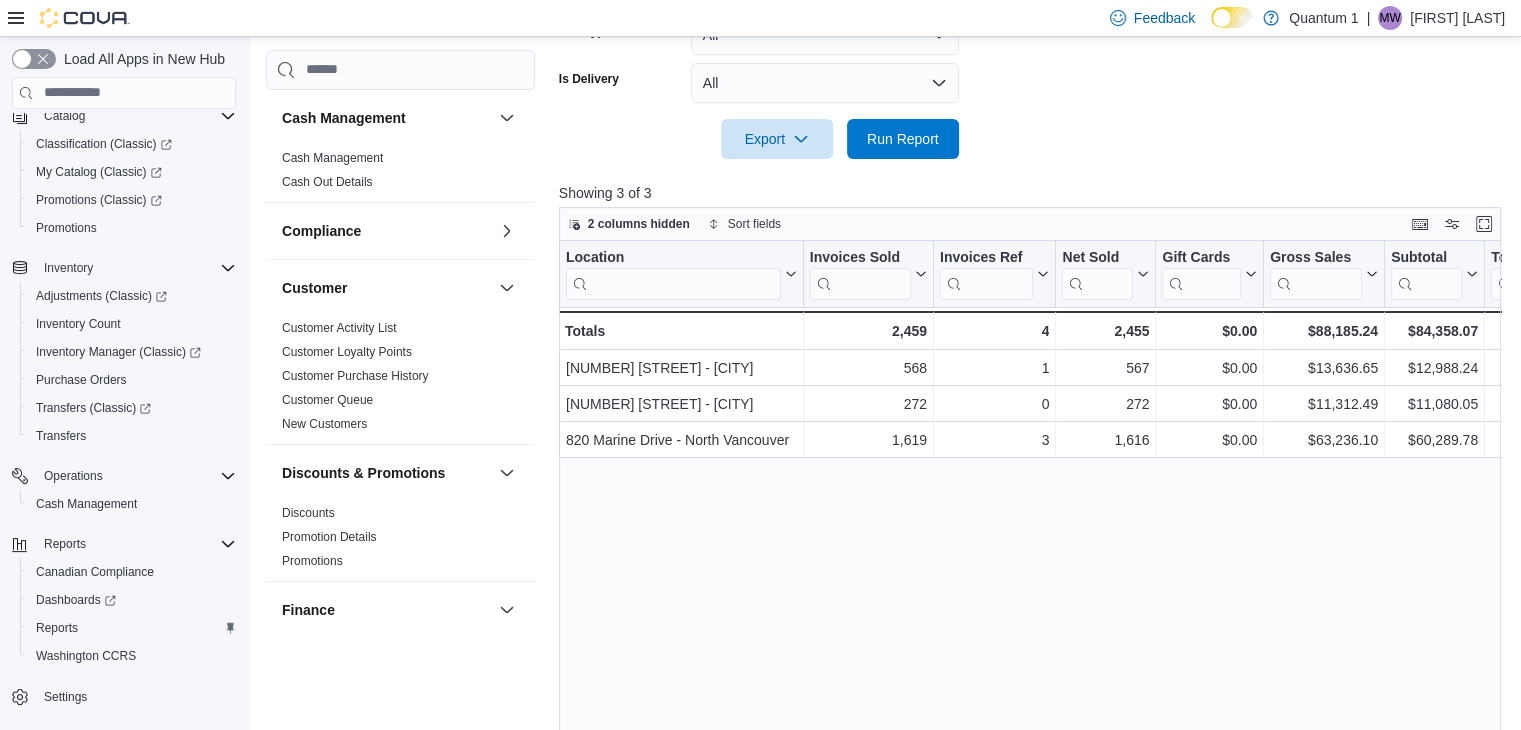 scroll, scrollTop: 724, scrollLeft: 0, axis: vertical 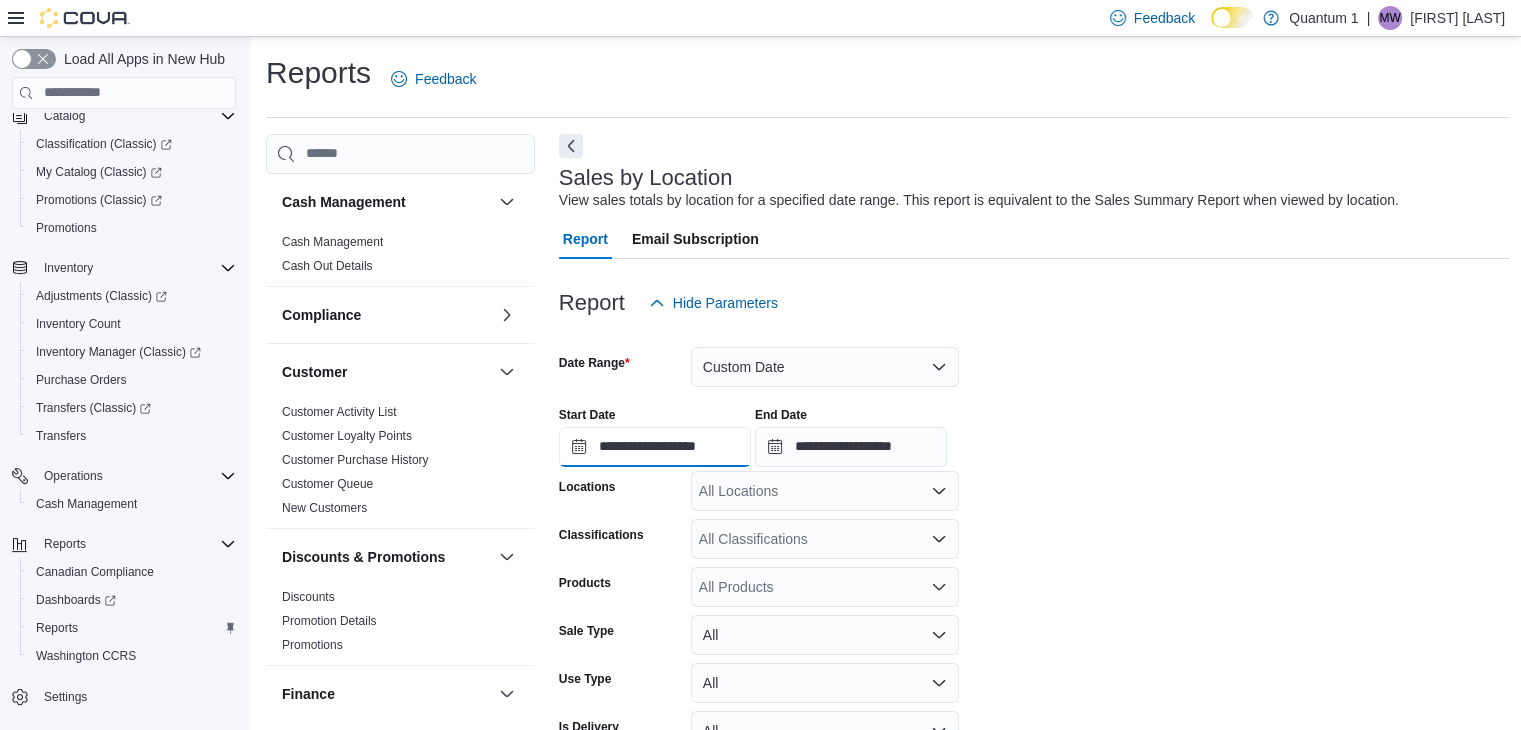 click on "**********" at bounding box center [655, 447] 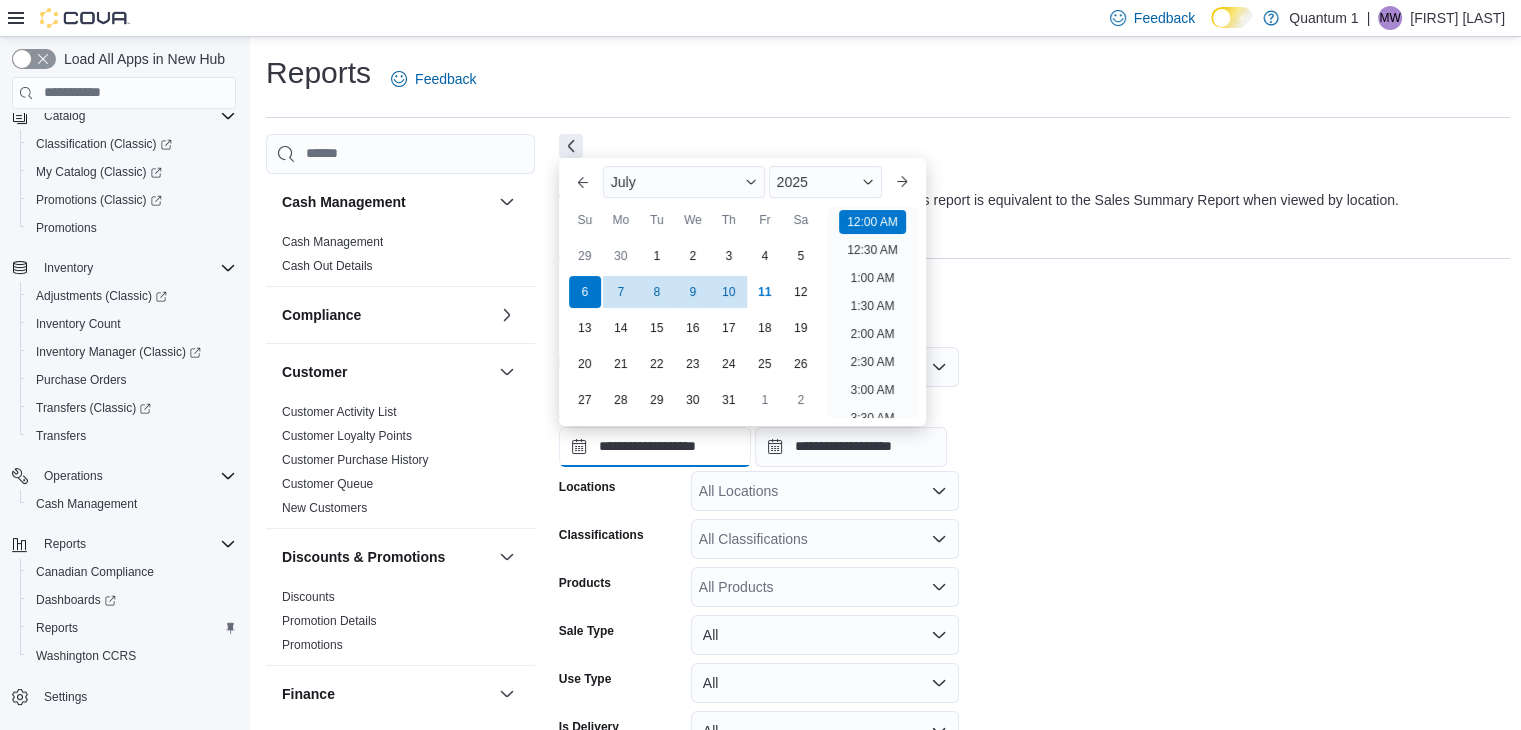 scroll, scrollTop: 62, scrollLeft: 0, axis: vertical 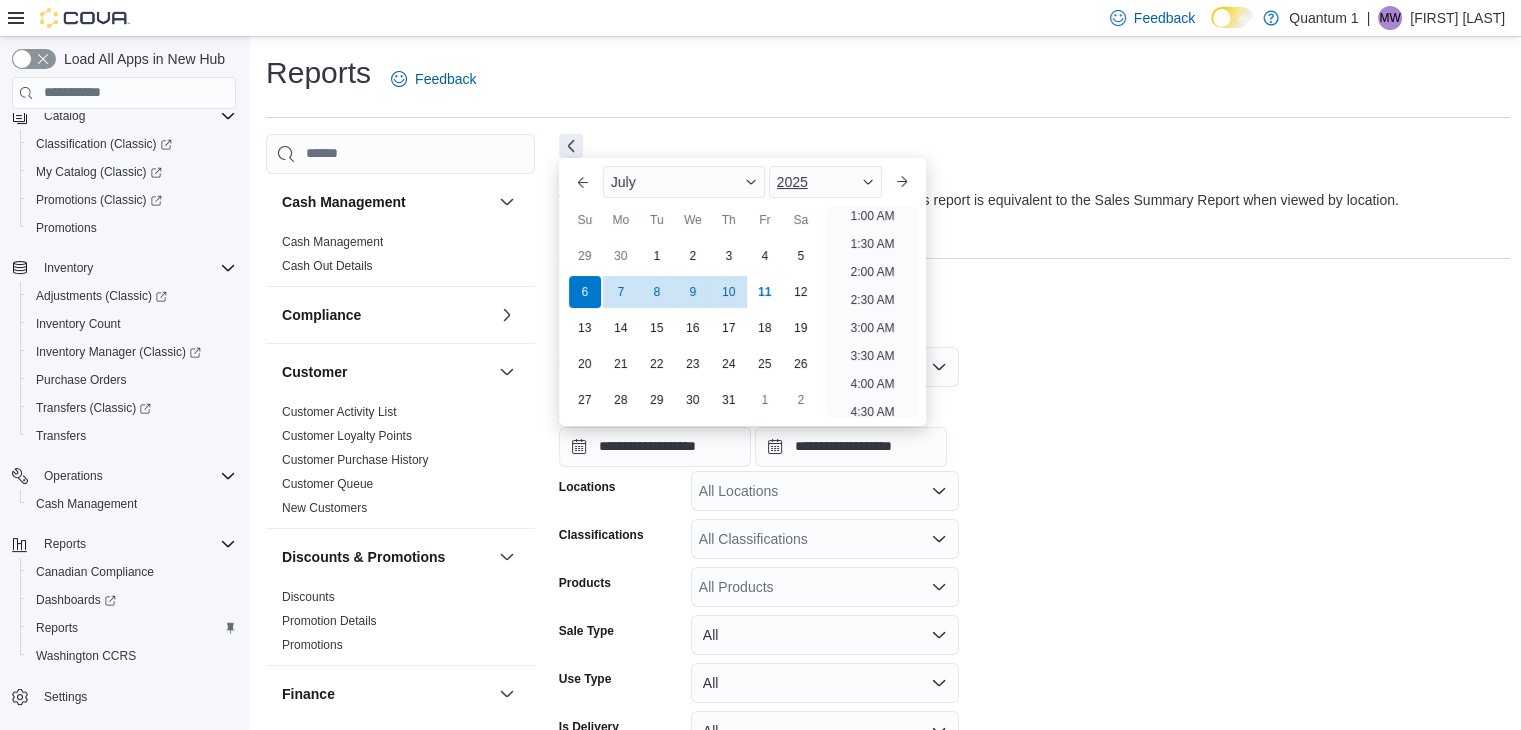 click at bounding box center (868, 182) 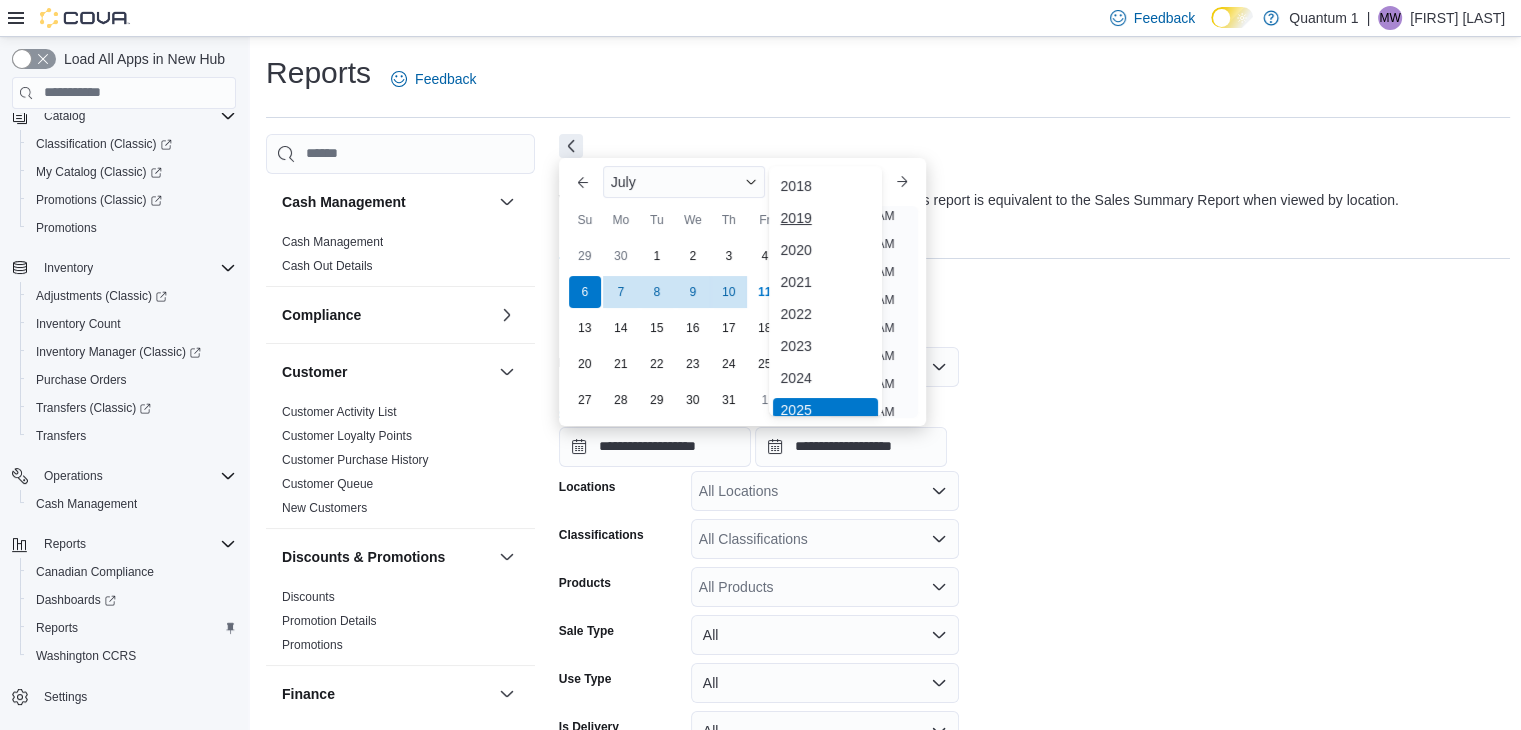scroll, scrollTop: 6, scrollLeft: 0, axis: vertical 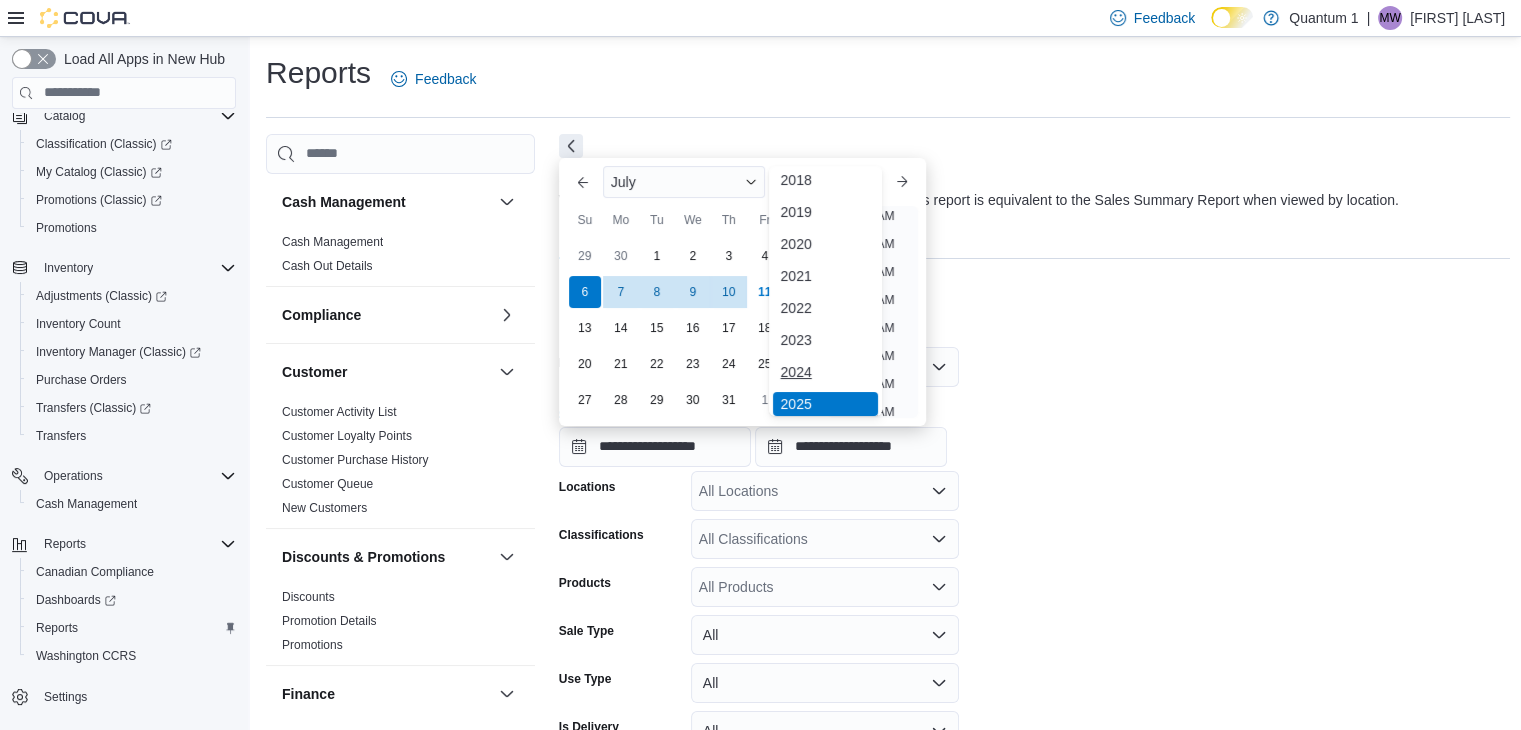 click on "2024" at bounding box center [826, 372] 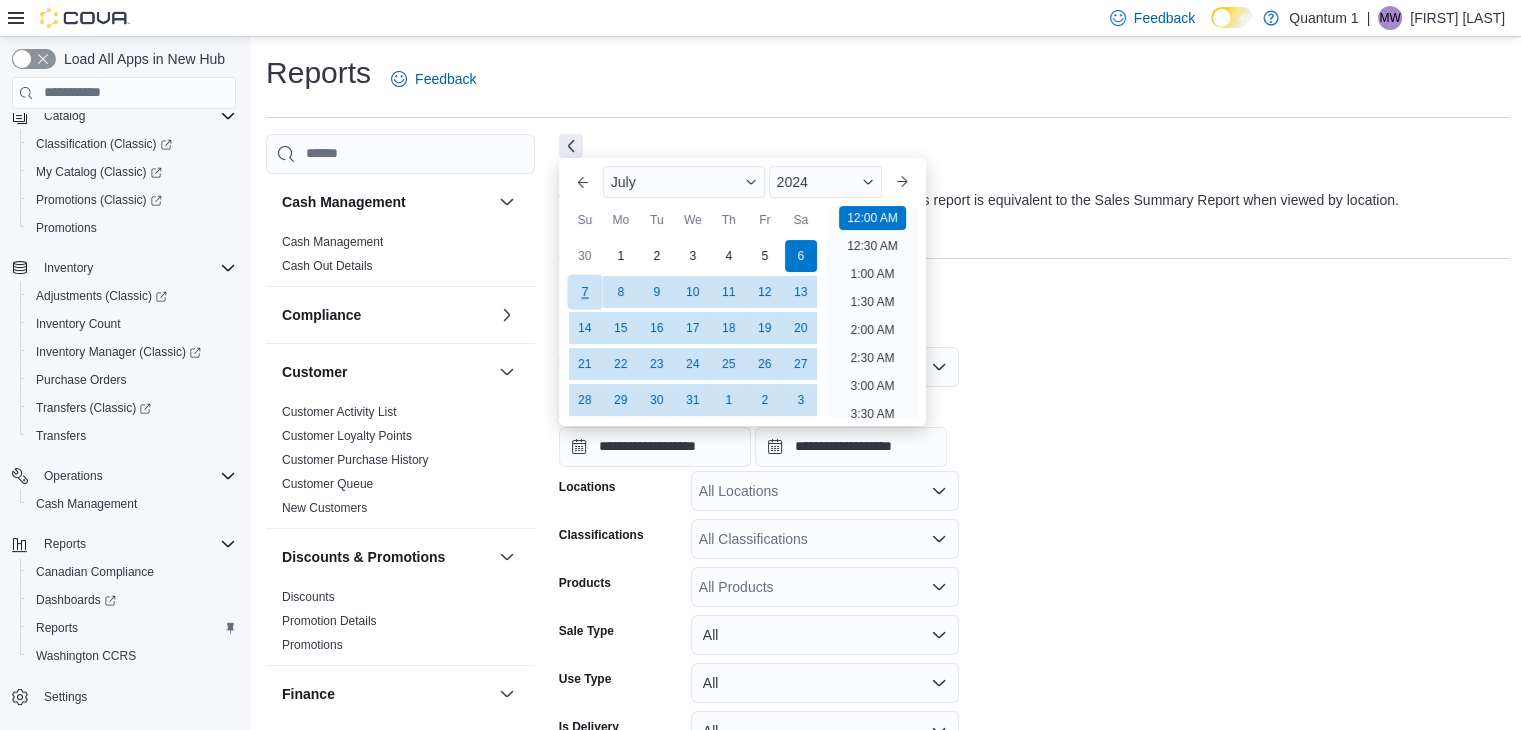 click on "7" at bounding box center [584, 292] 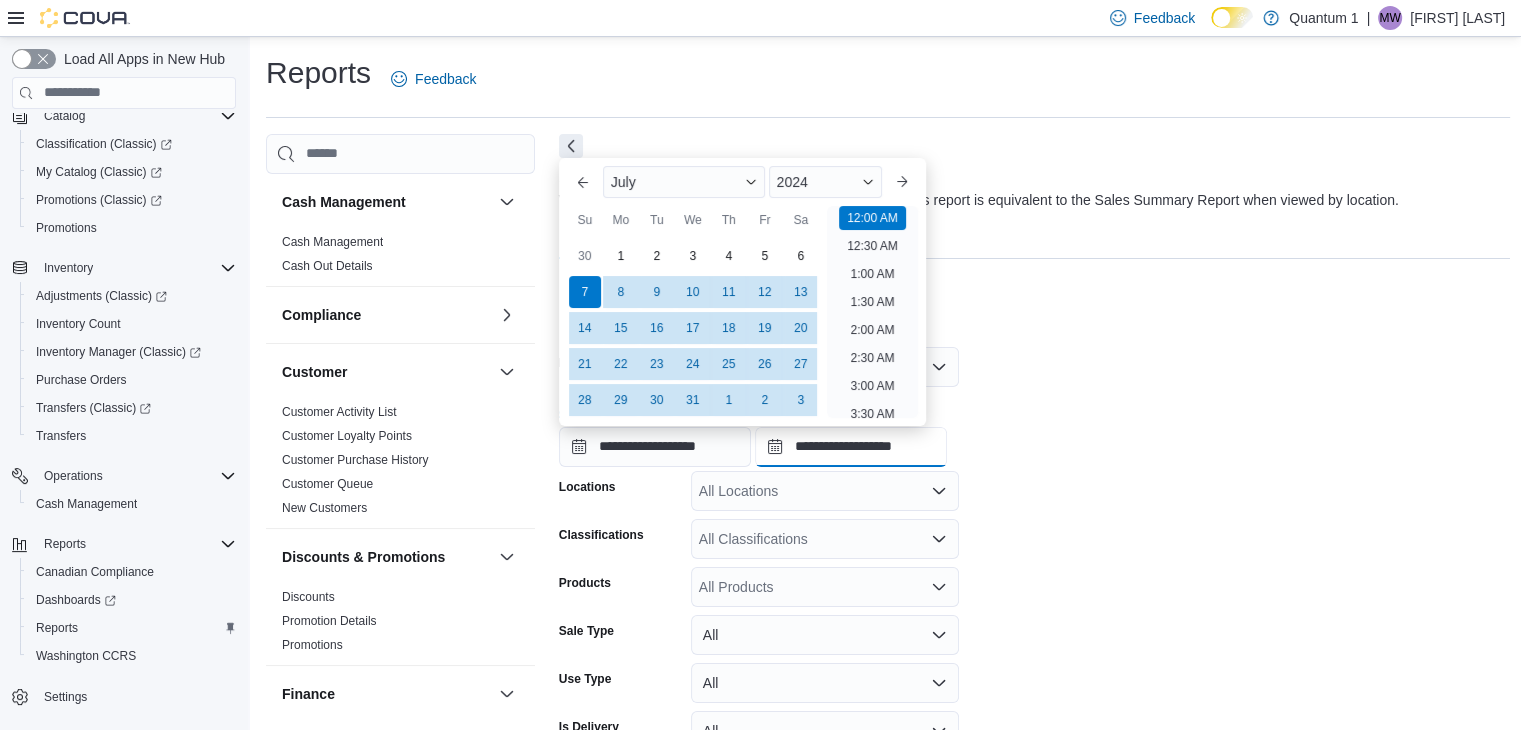 click on "**********" at bounding box center (851, 447) 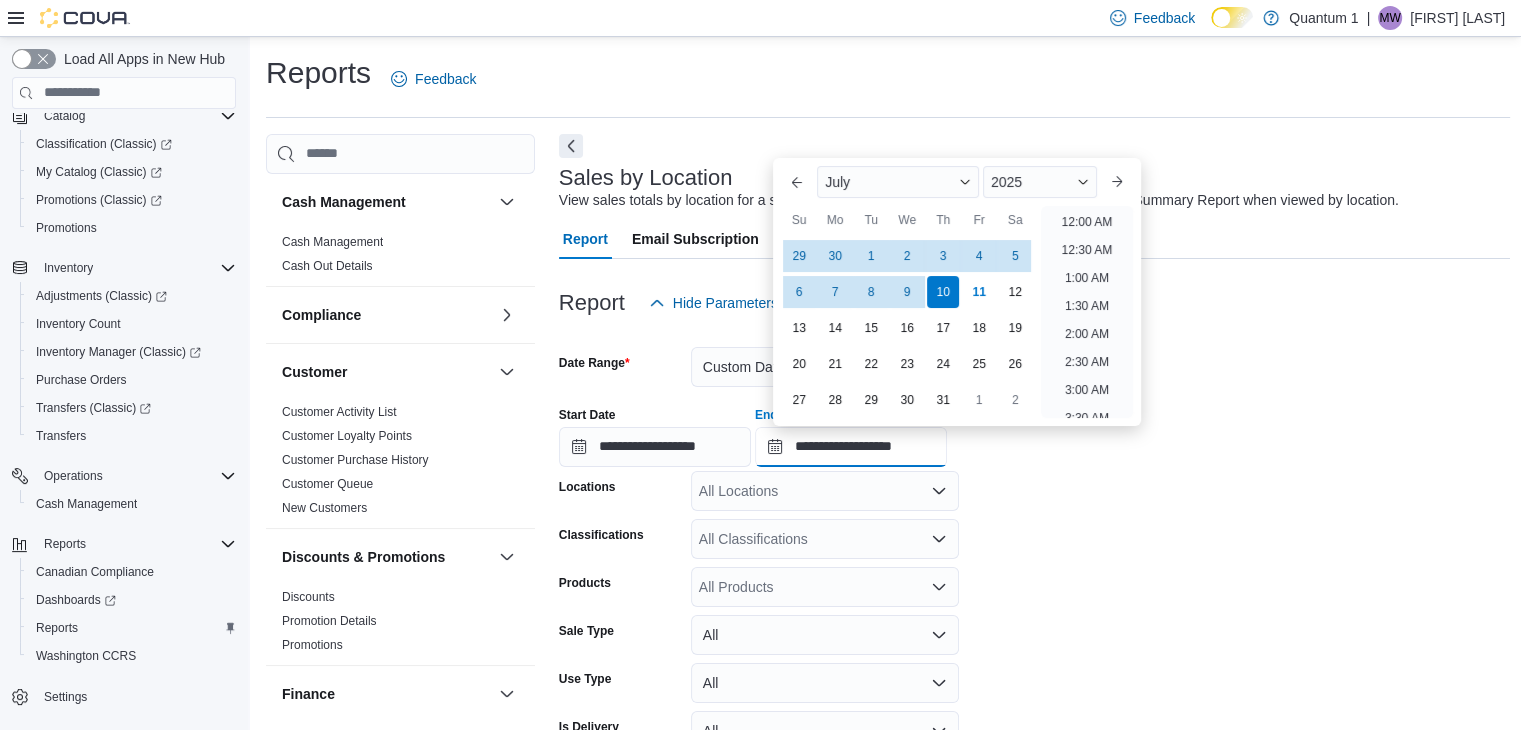 scroll, scrollTop: 1136, scrollLeft: 0, axis: vertical 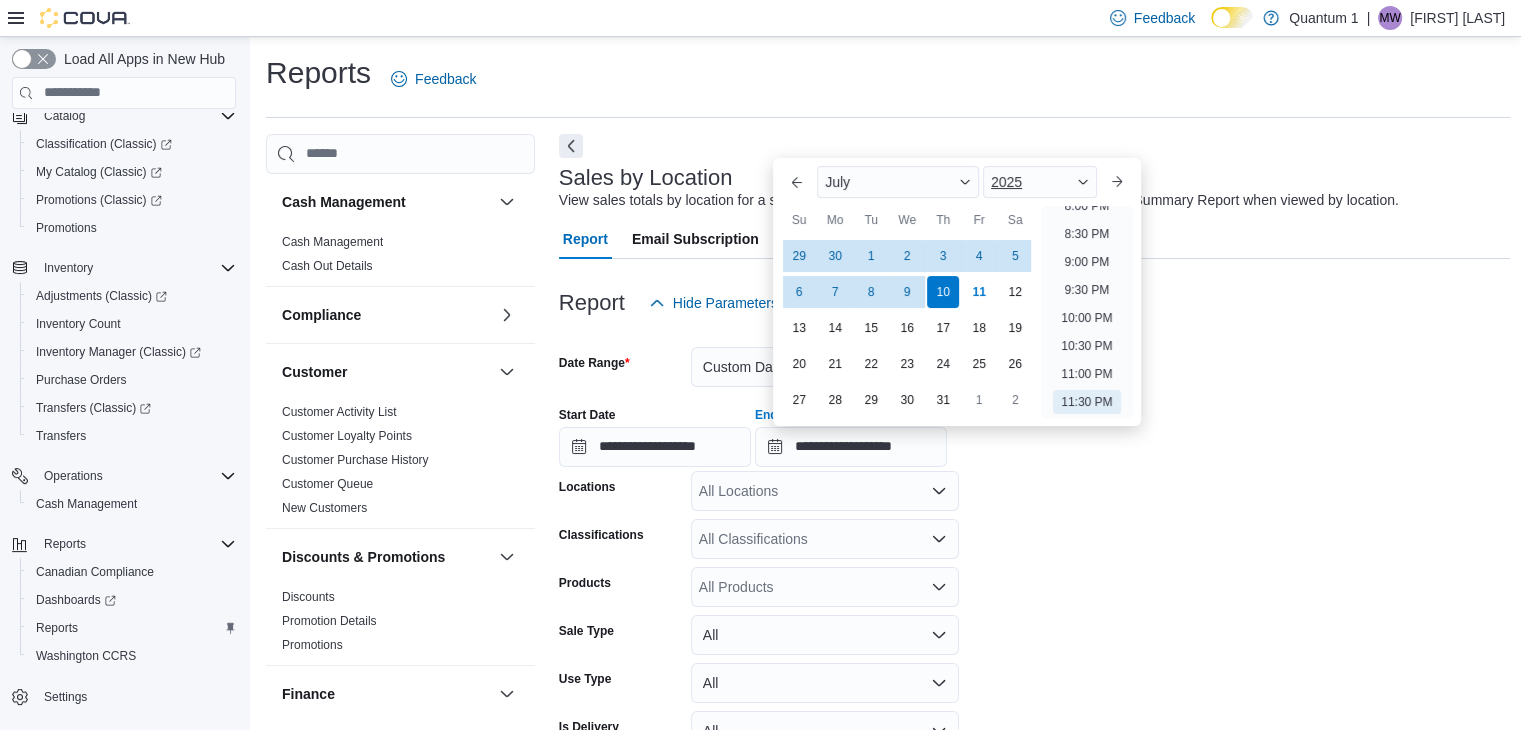 click at bounding box center [1083, 182] 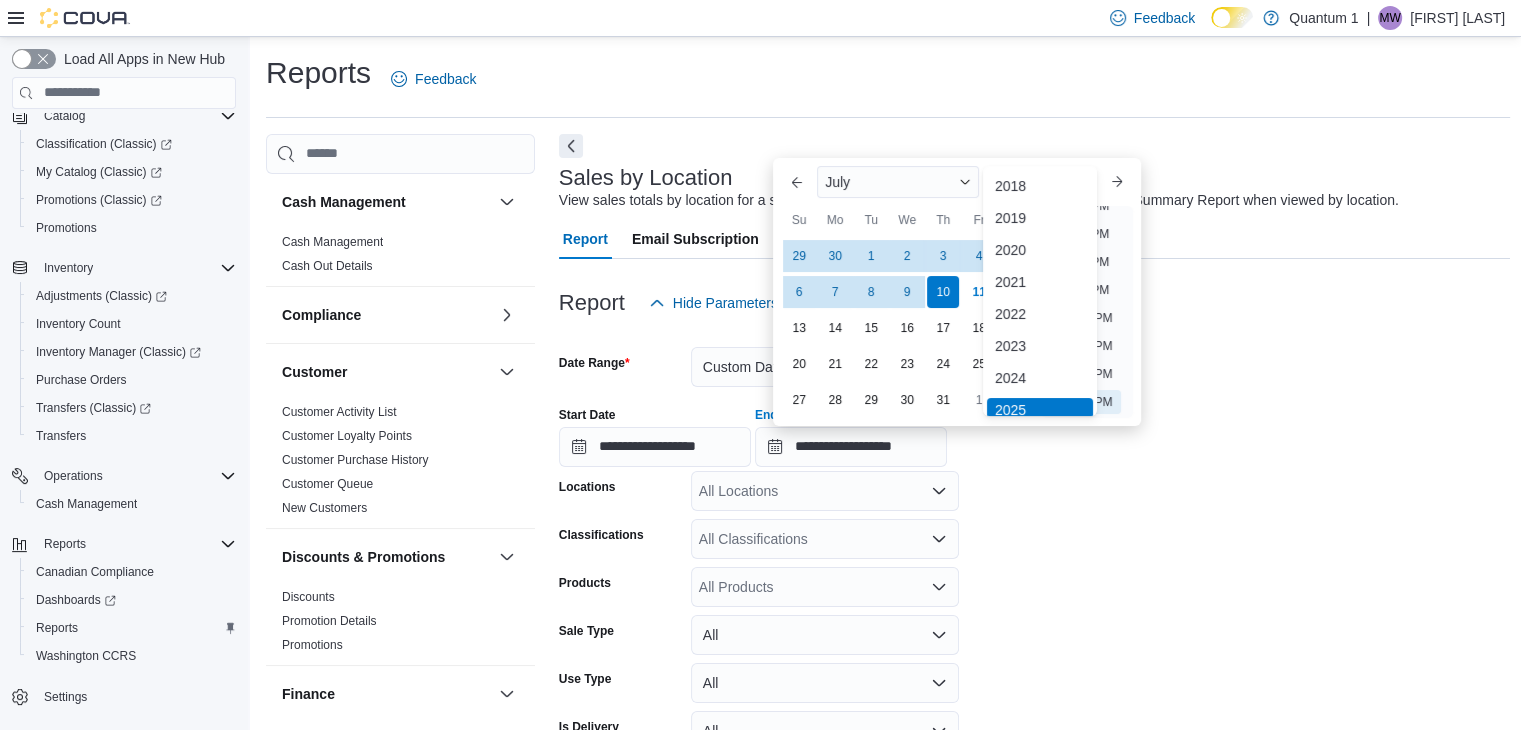 scroll, scrollTop: 6, scrollLeft: 0, axis: vertical 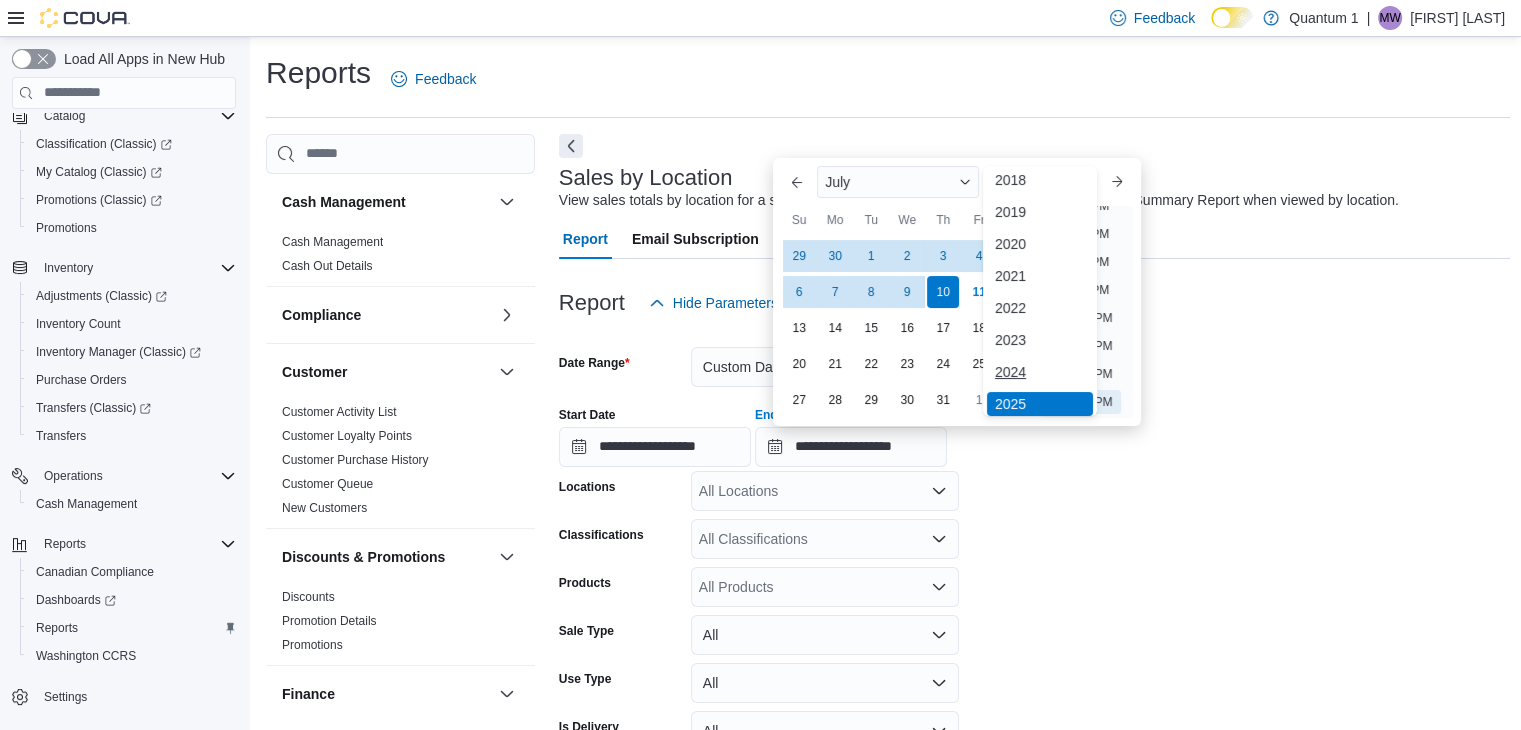 click on "2024" at bounding box center [1040, 372] 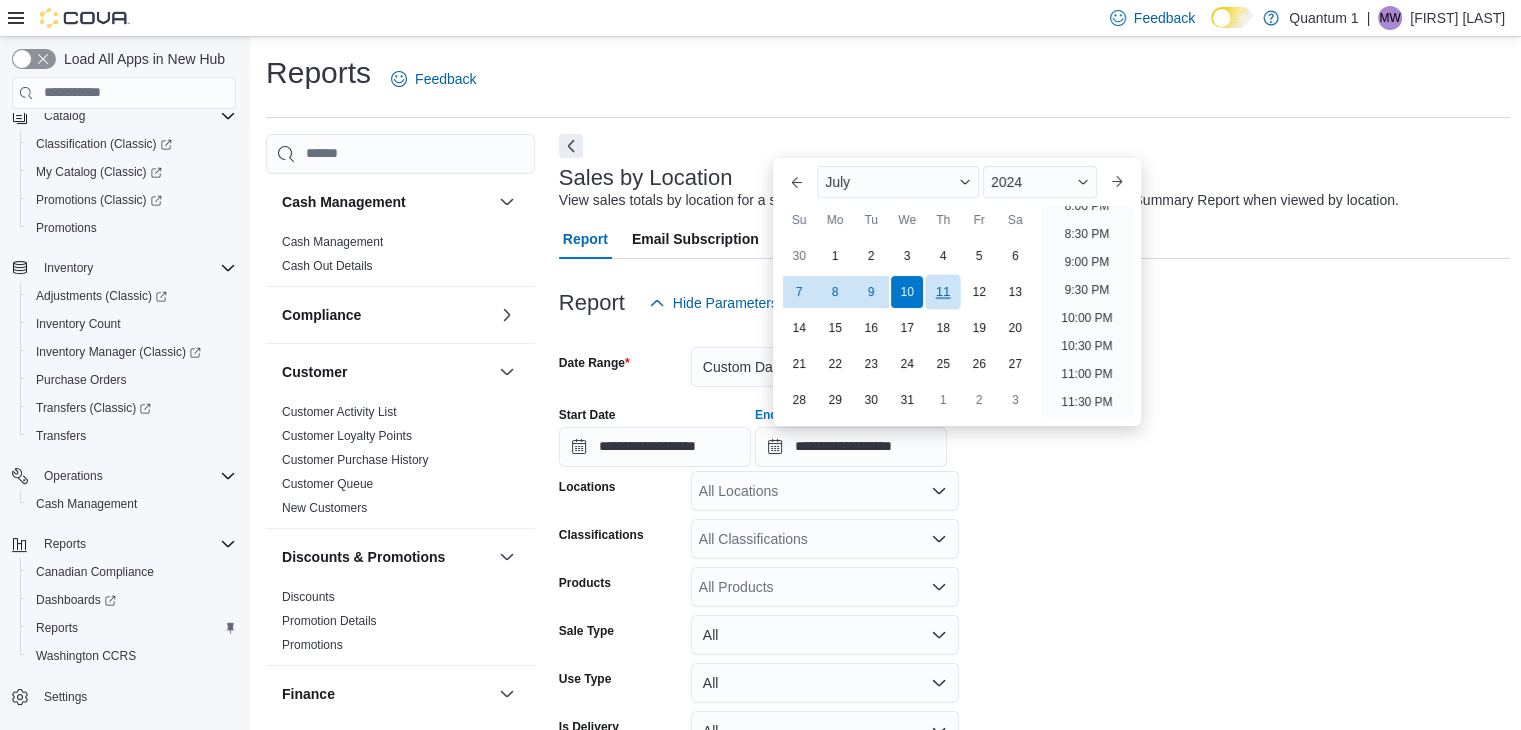click on "11" at bounding box center (943, 292) 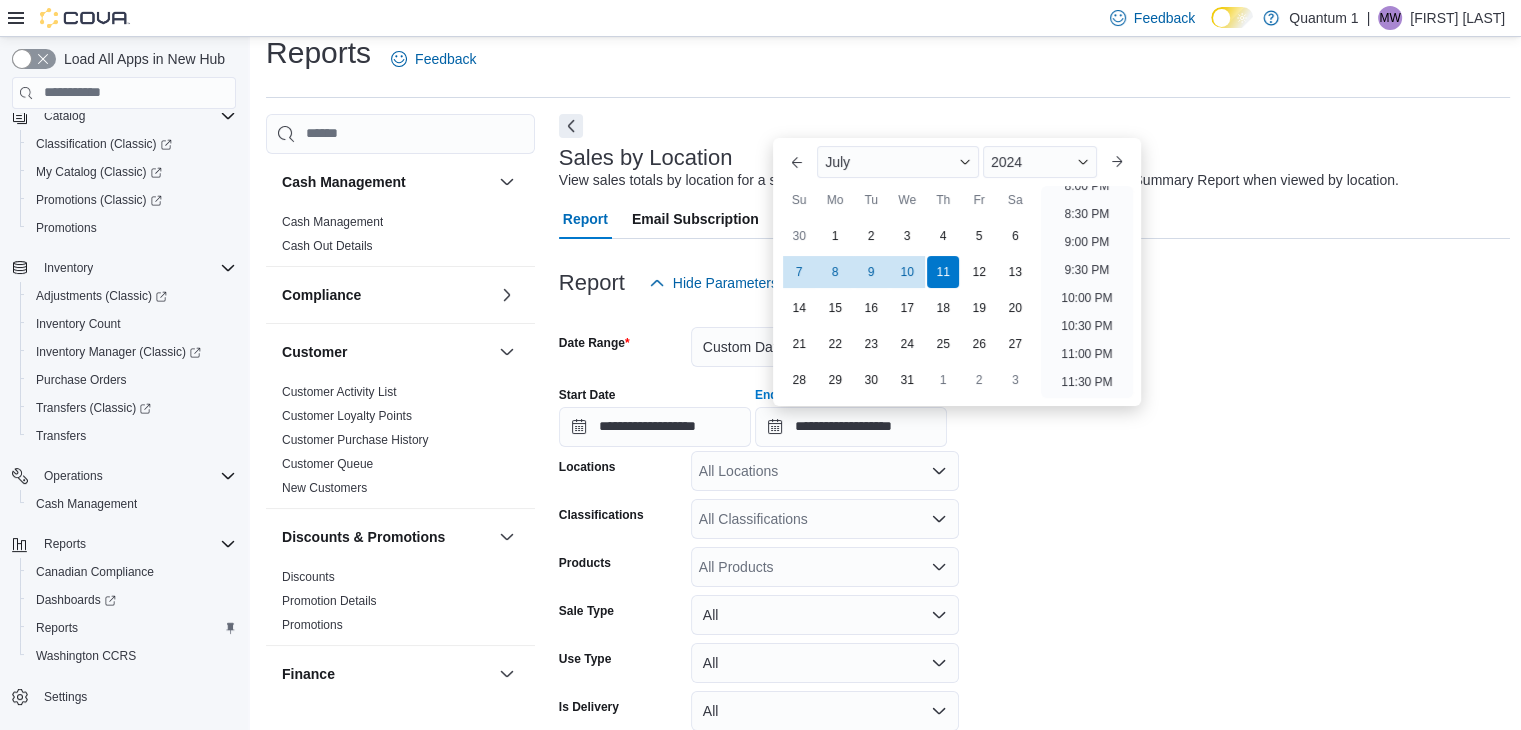 scroll, scrollTop: 0, scrollLeft: 0, axis: both 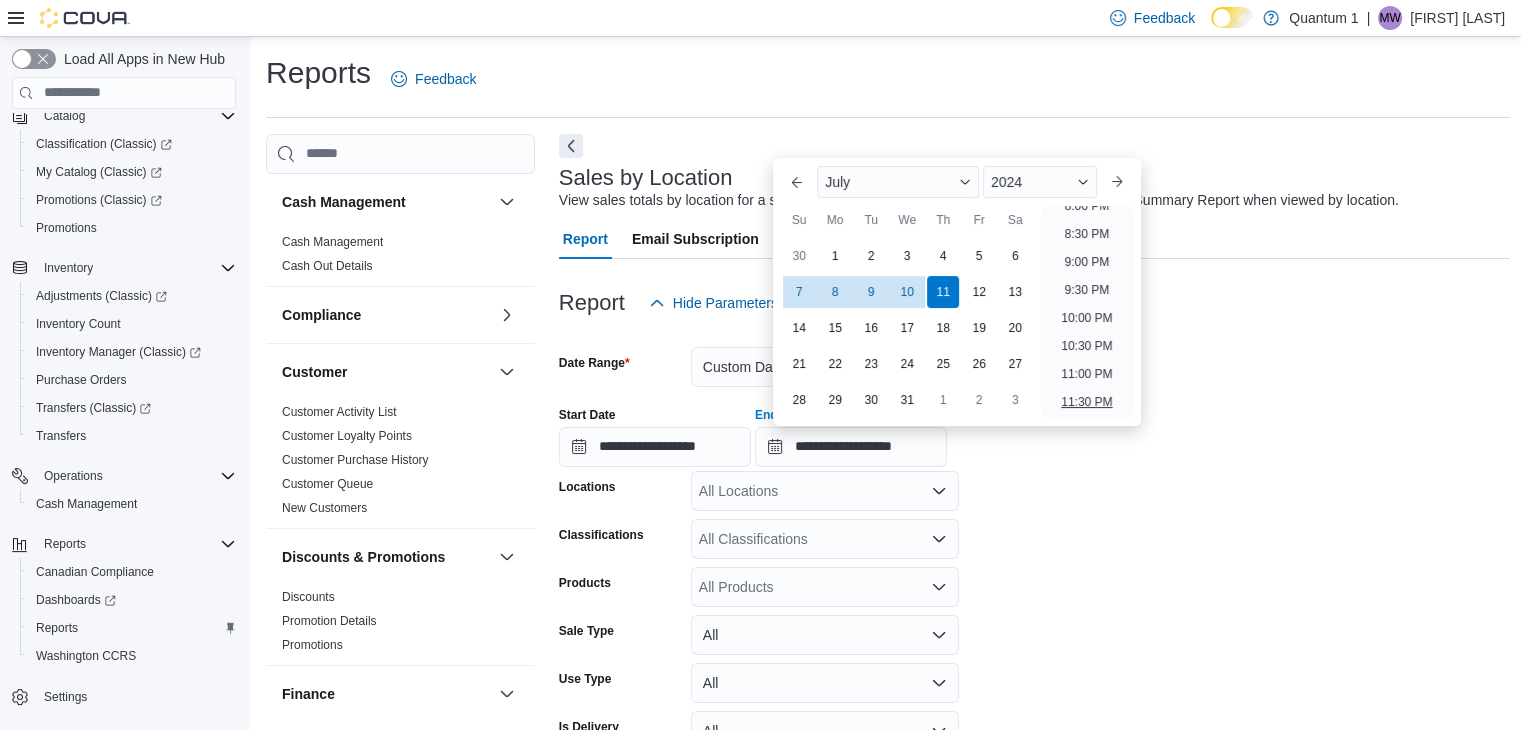 click on "11:30 PM" at bounding box center [1086, 402] 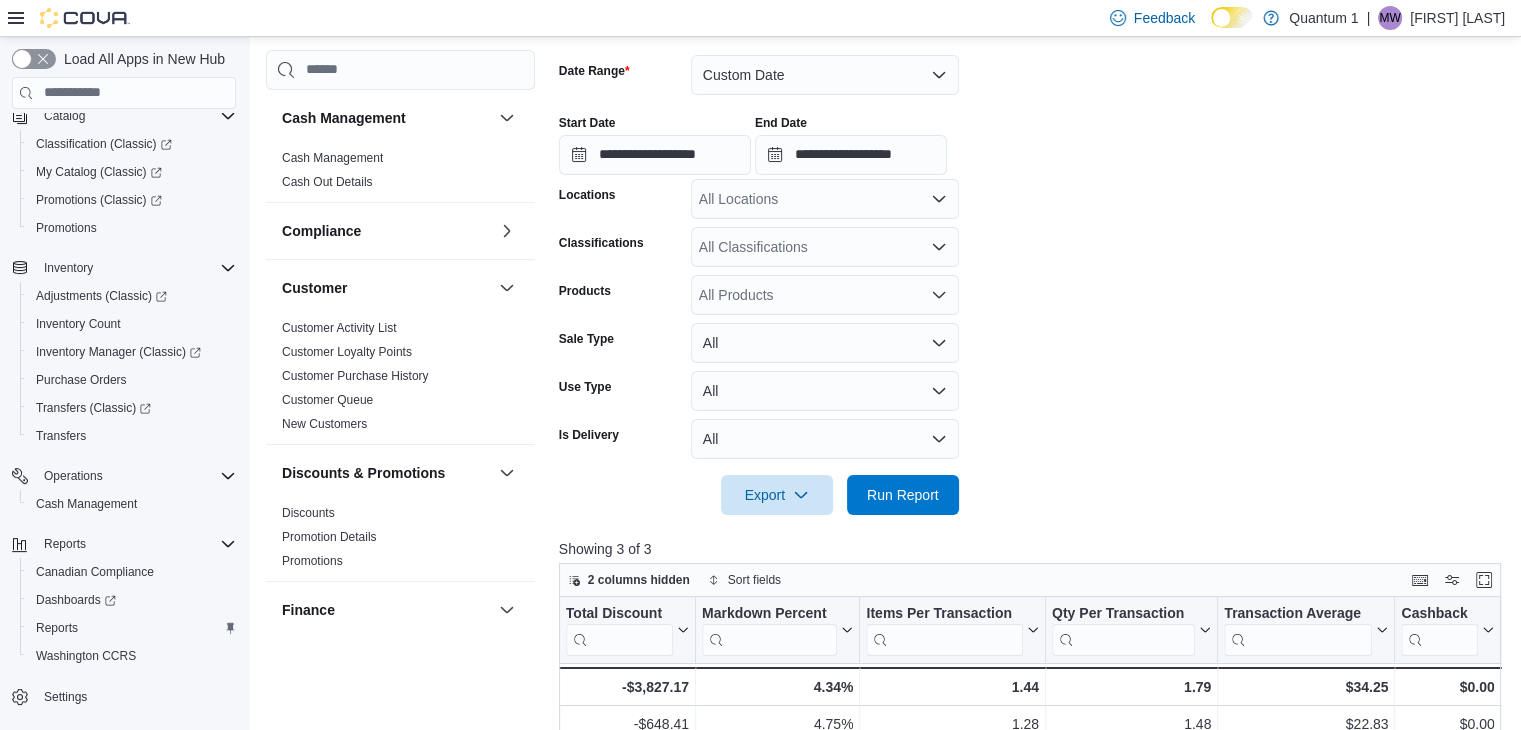 scroll, scrollTop: 300, scrollLeft: 0, axis: vertical 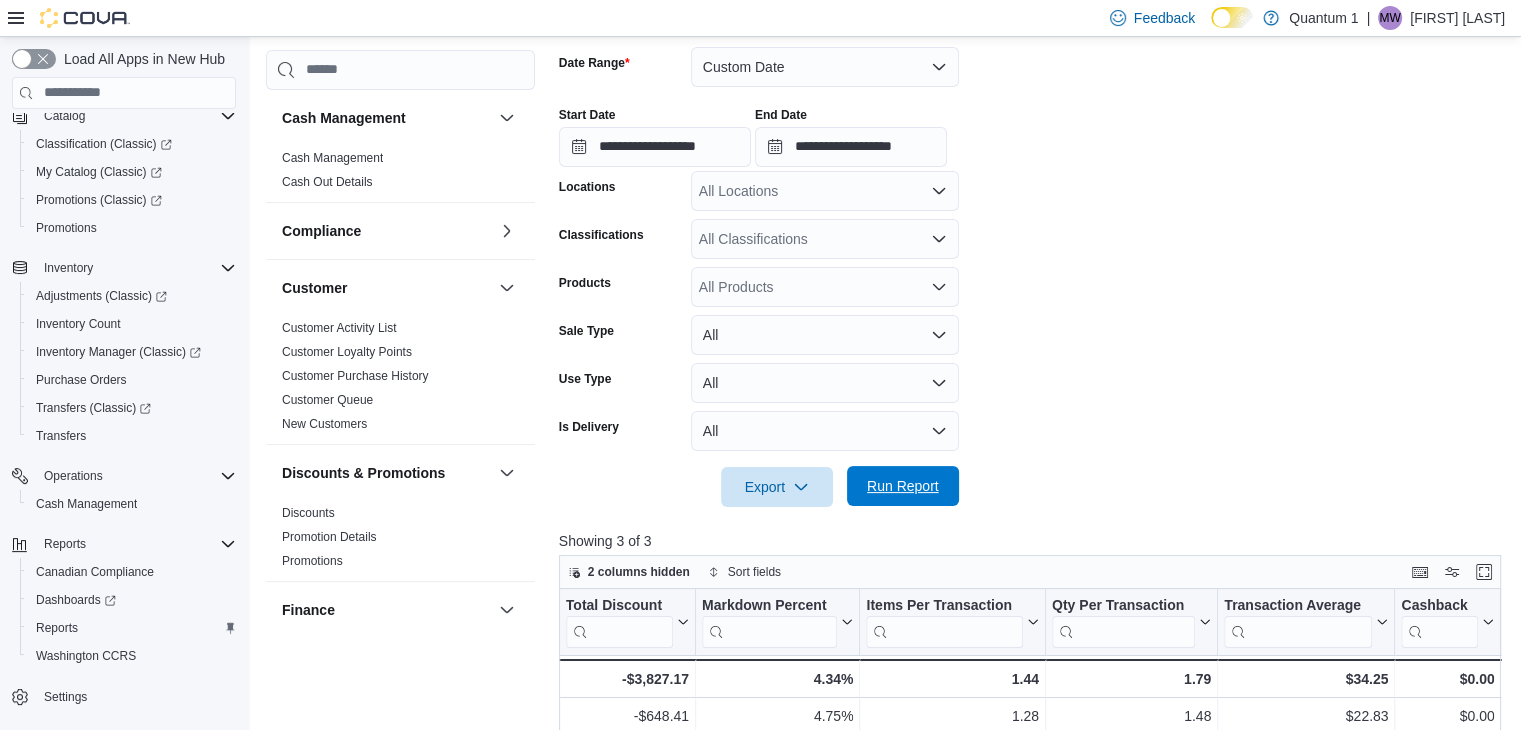 click on "Run Report" at bounding box center [903, 486] 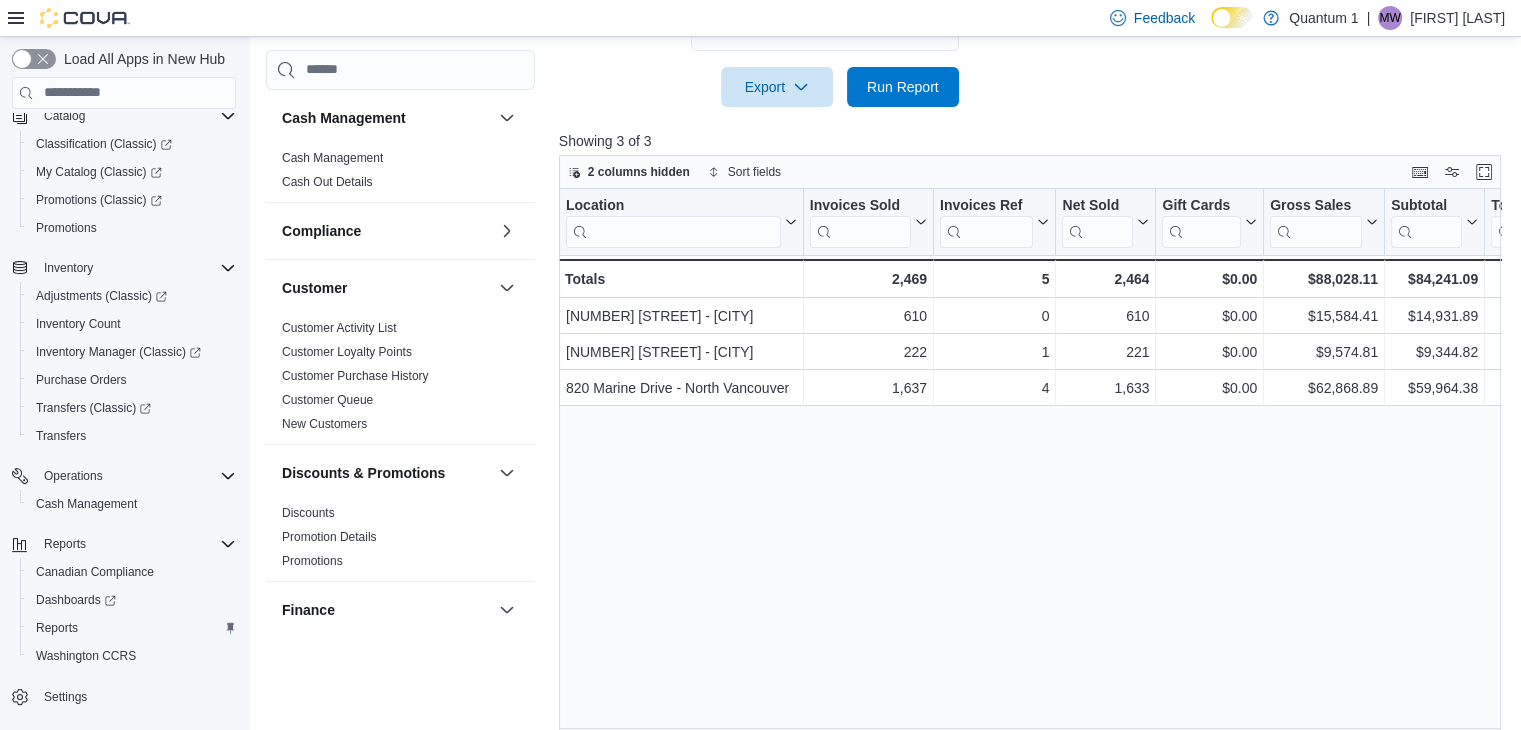 scroll, scrollTop: 724, scrollLeft: 0, axis: vertical 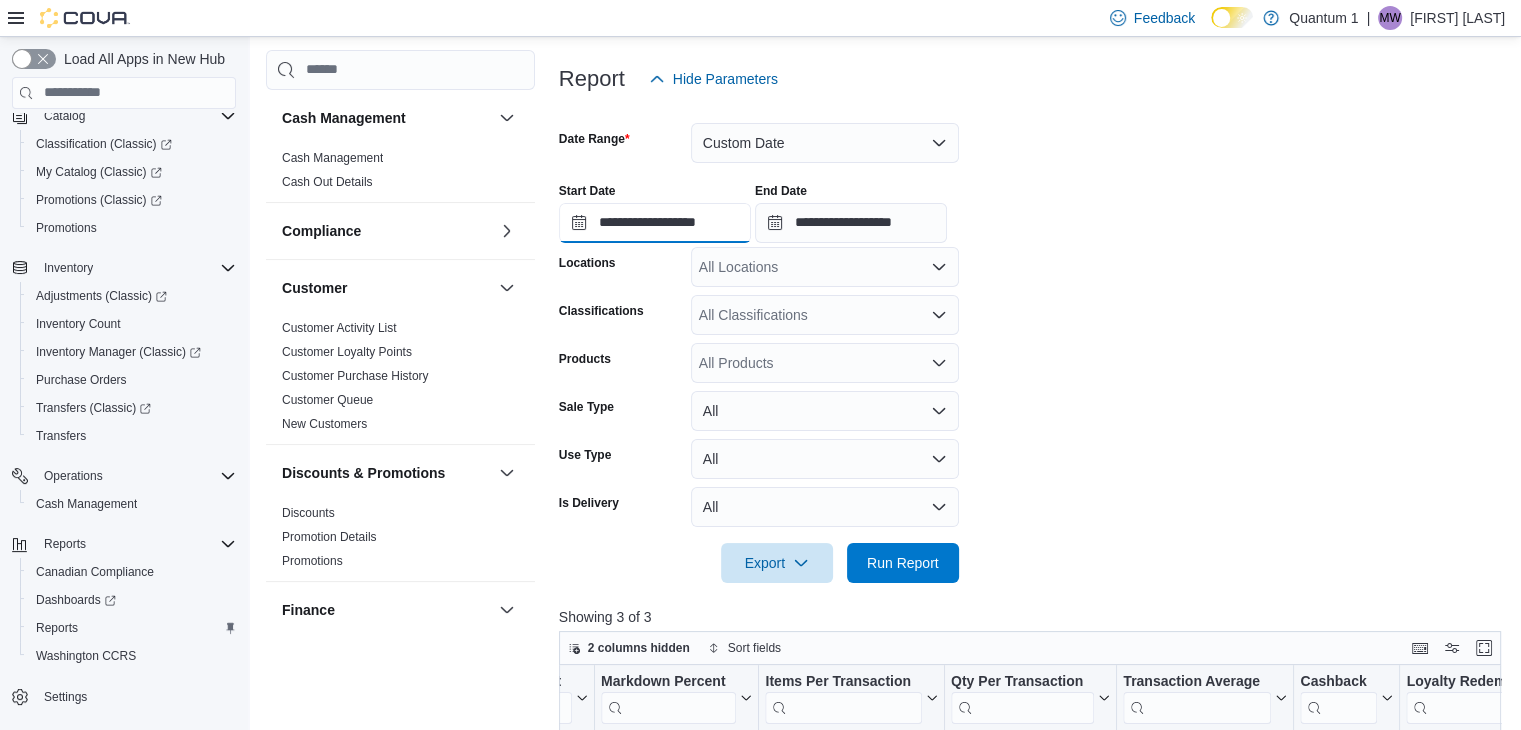 click on "**********" at bounding box center [655, 223] 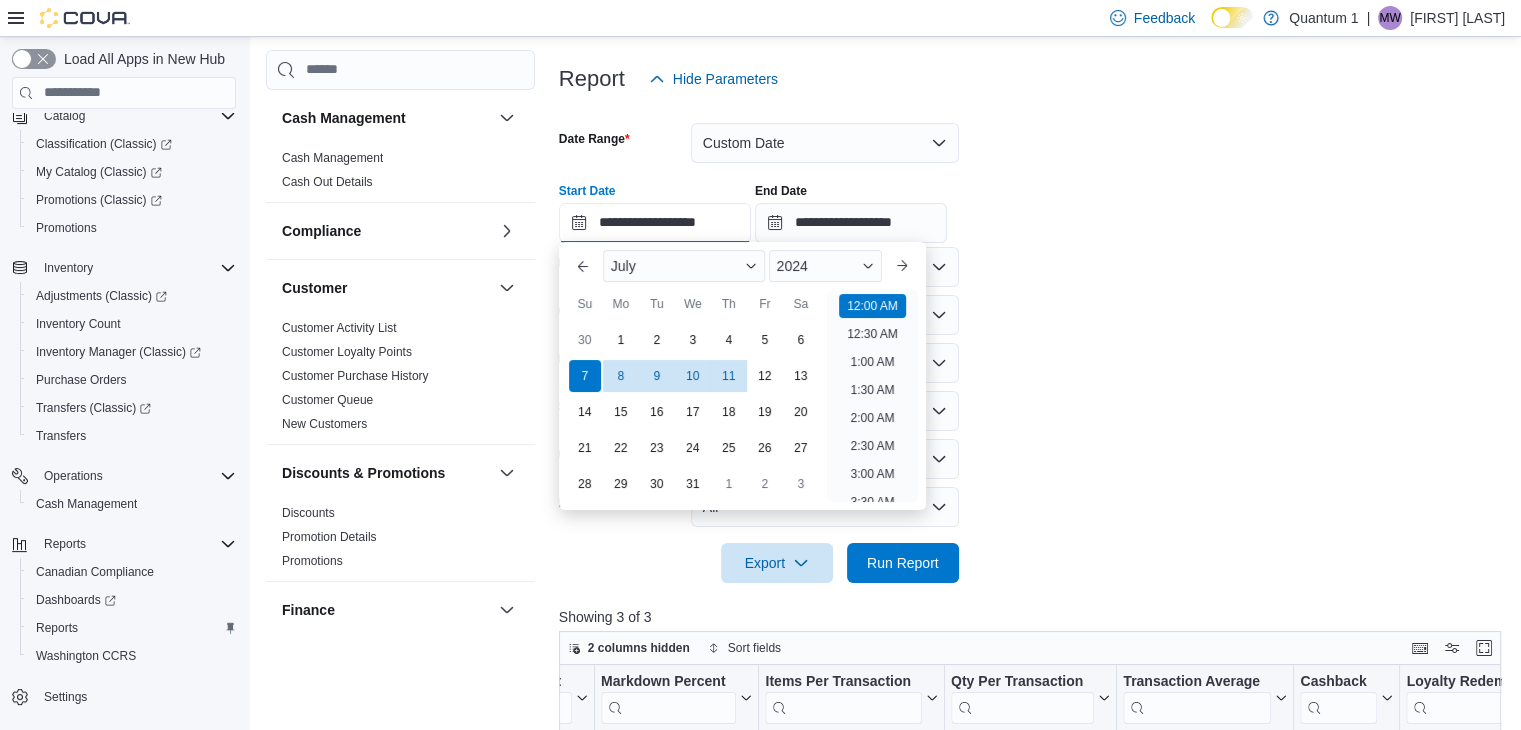 scroll, scrollTop: 62, scrollLeft: 0, axis: vertical 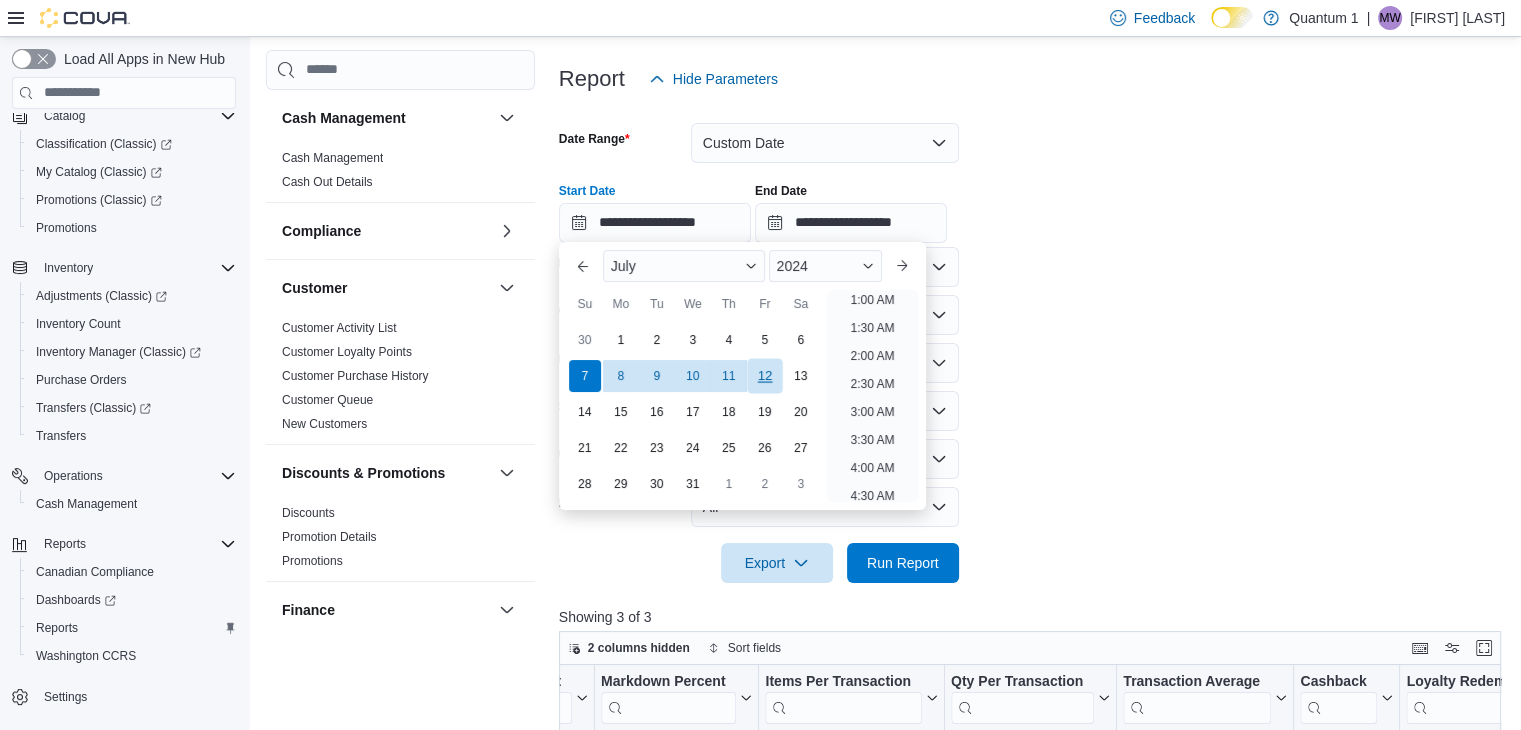 click on "12" at bounding box center (764, 376) 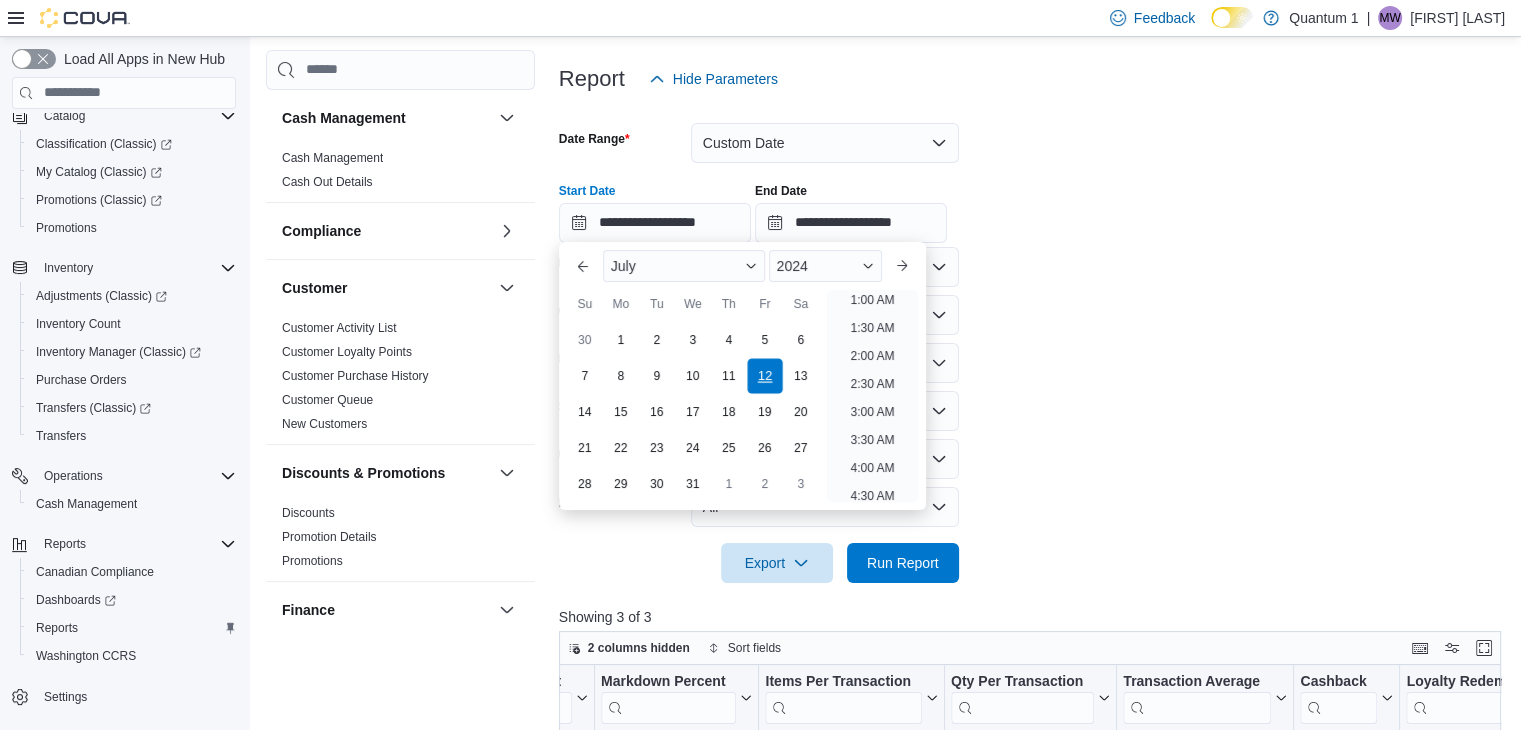 type on "**********" 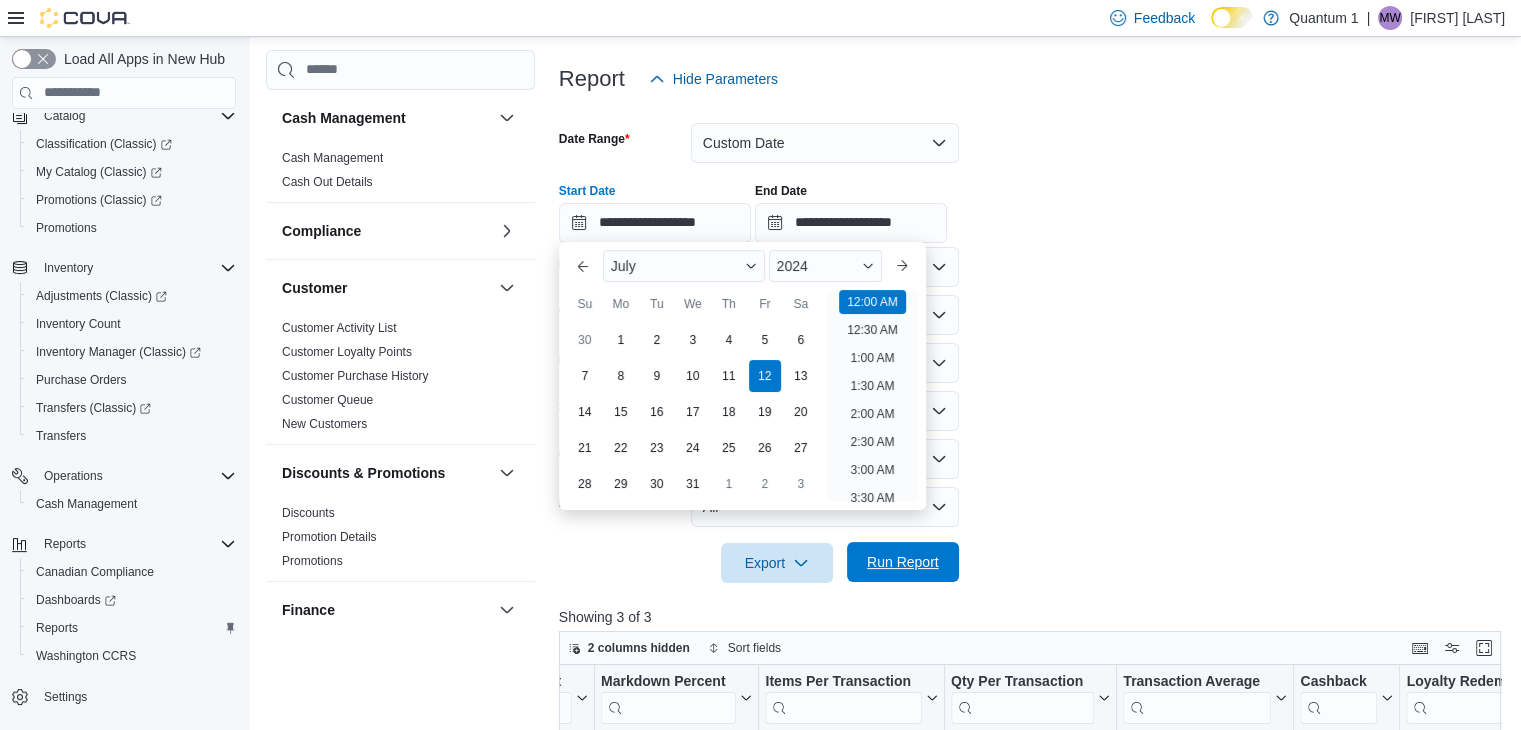 click on "Run Report" at bounding box center [903, 562] 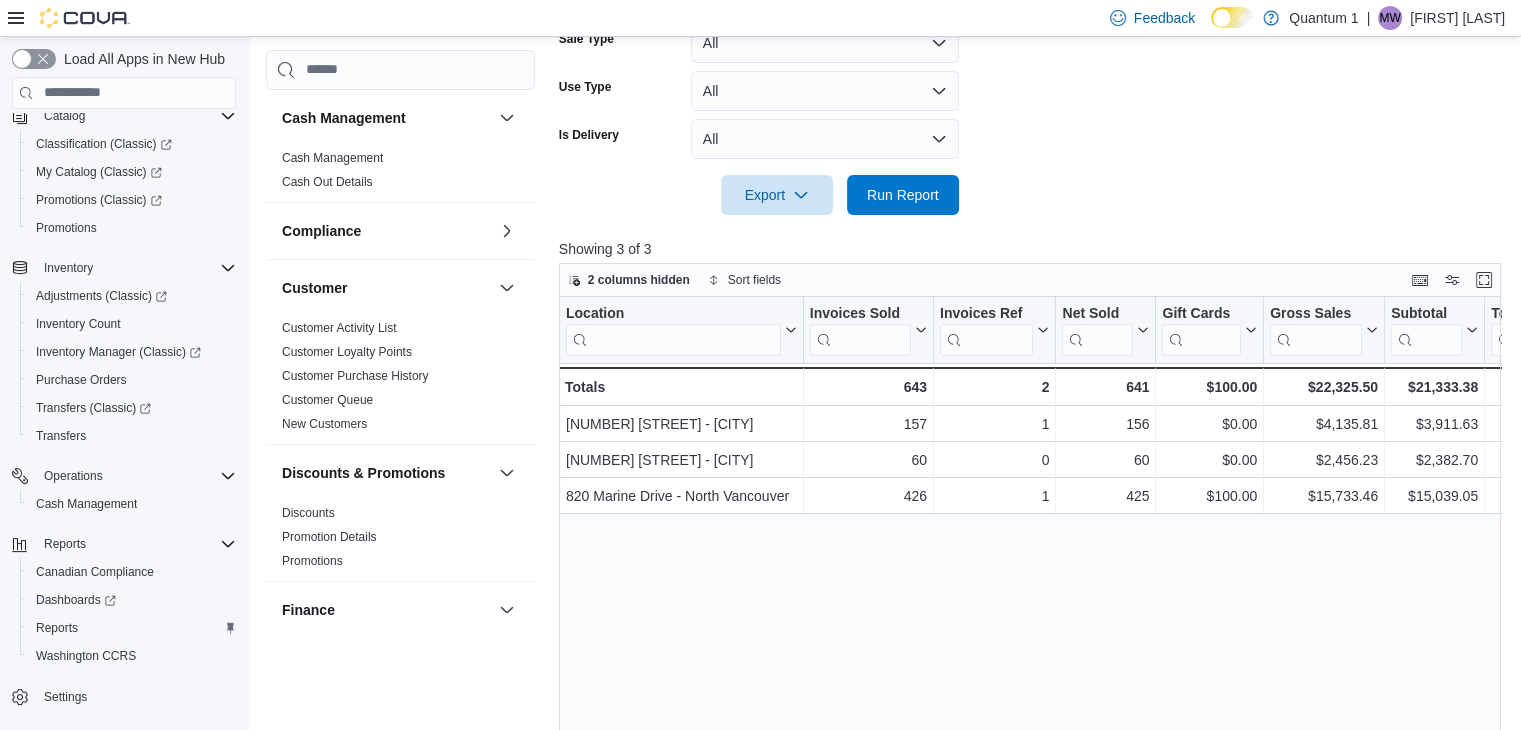 scroll, scrollTop: 724, scrollLeft: 0, axis: vertical 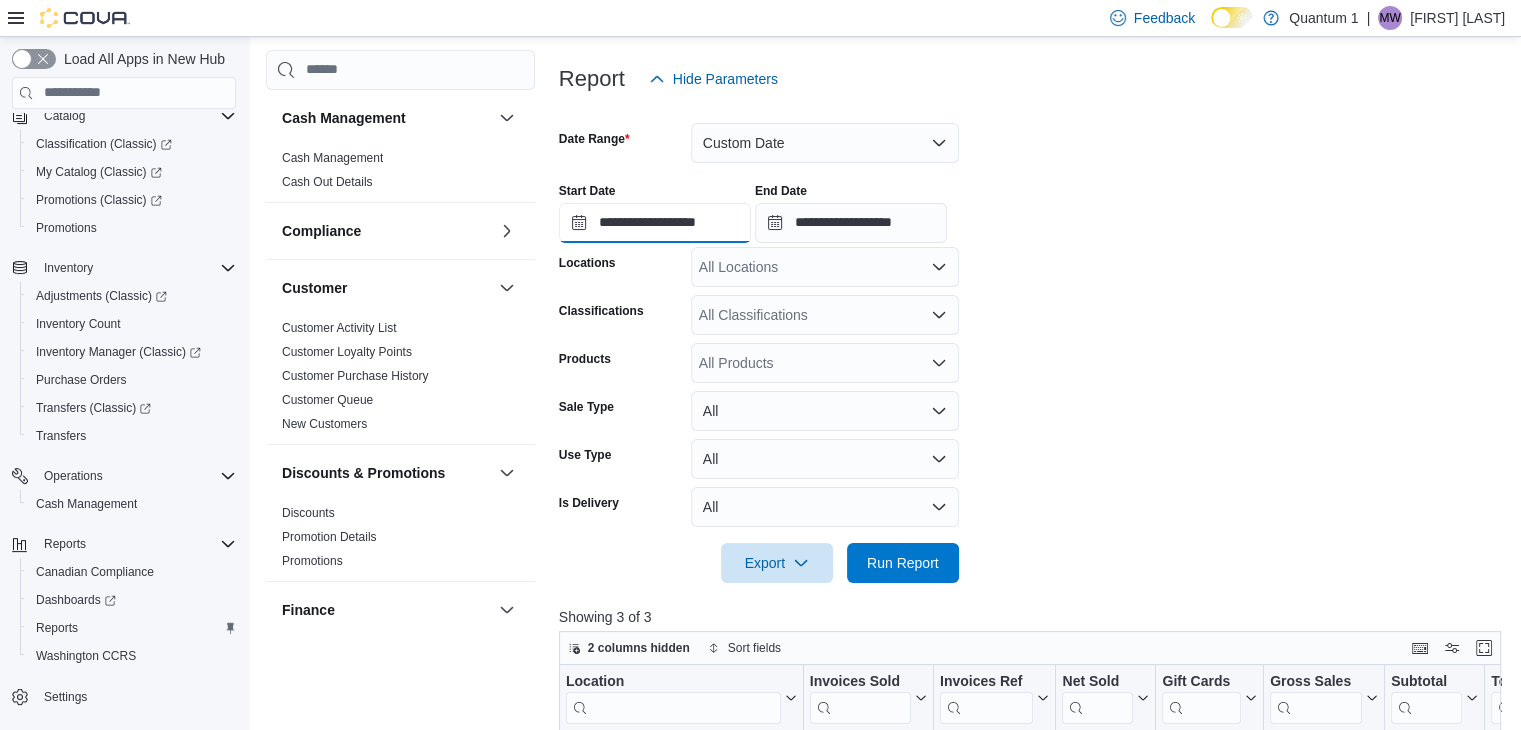 click on "**********" at bounding box center (655, 223) 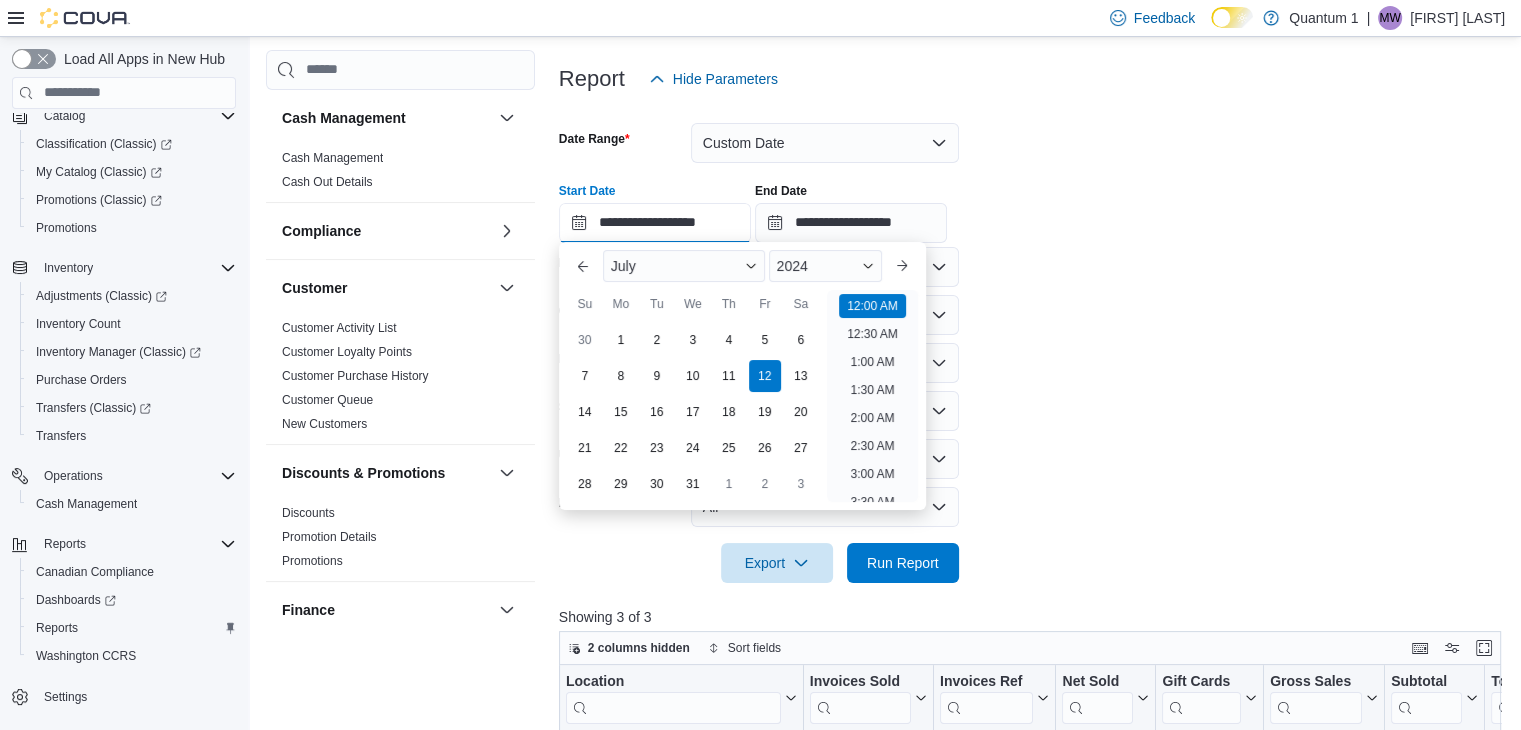 scroll, scrollTop: 62, scrollLeft: 0, axis: vertical 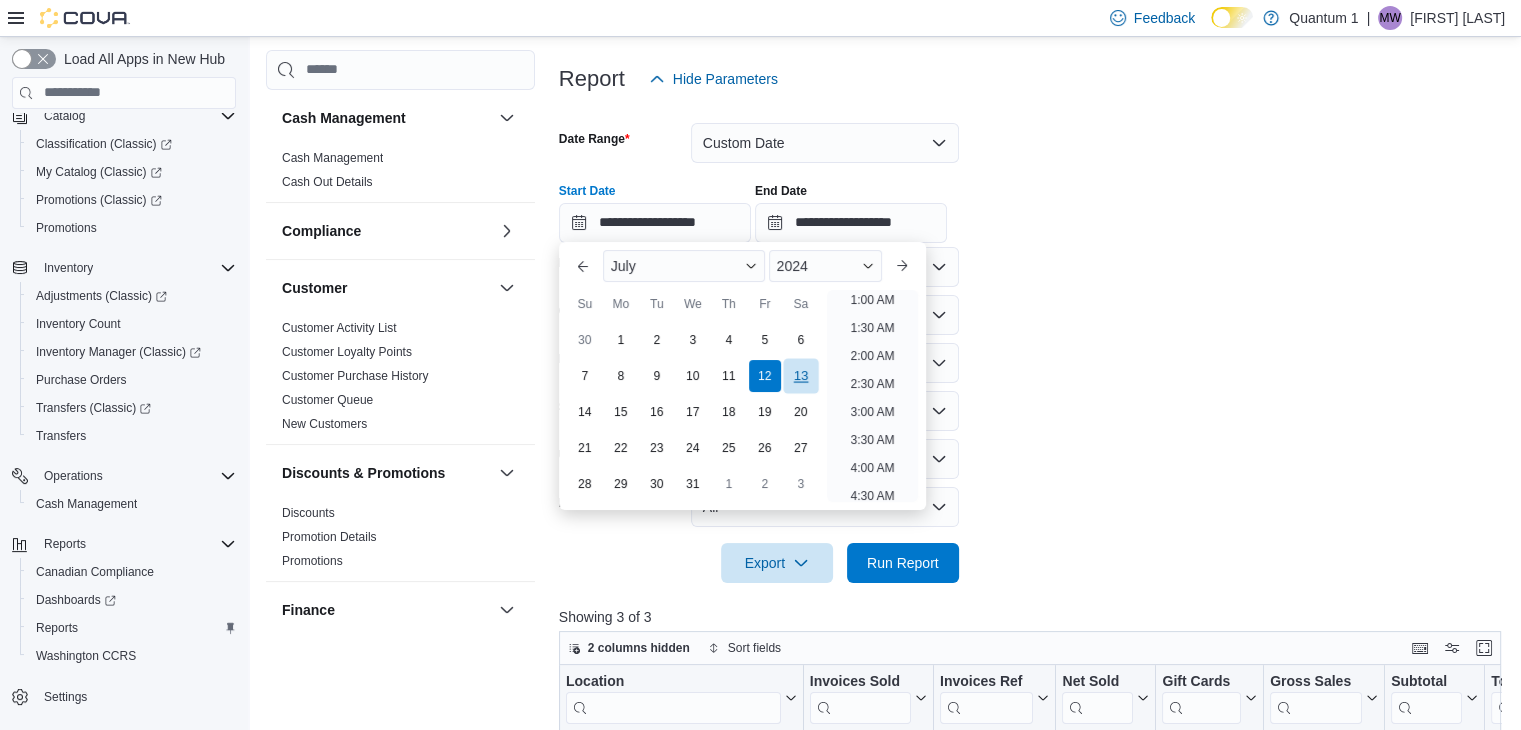click on "13" at bounding box center (800, 376) 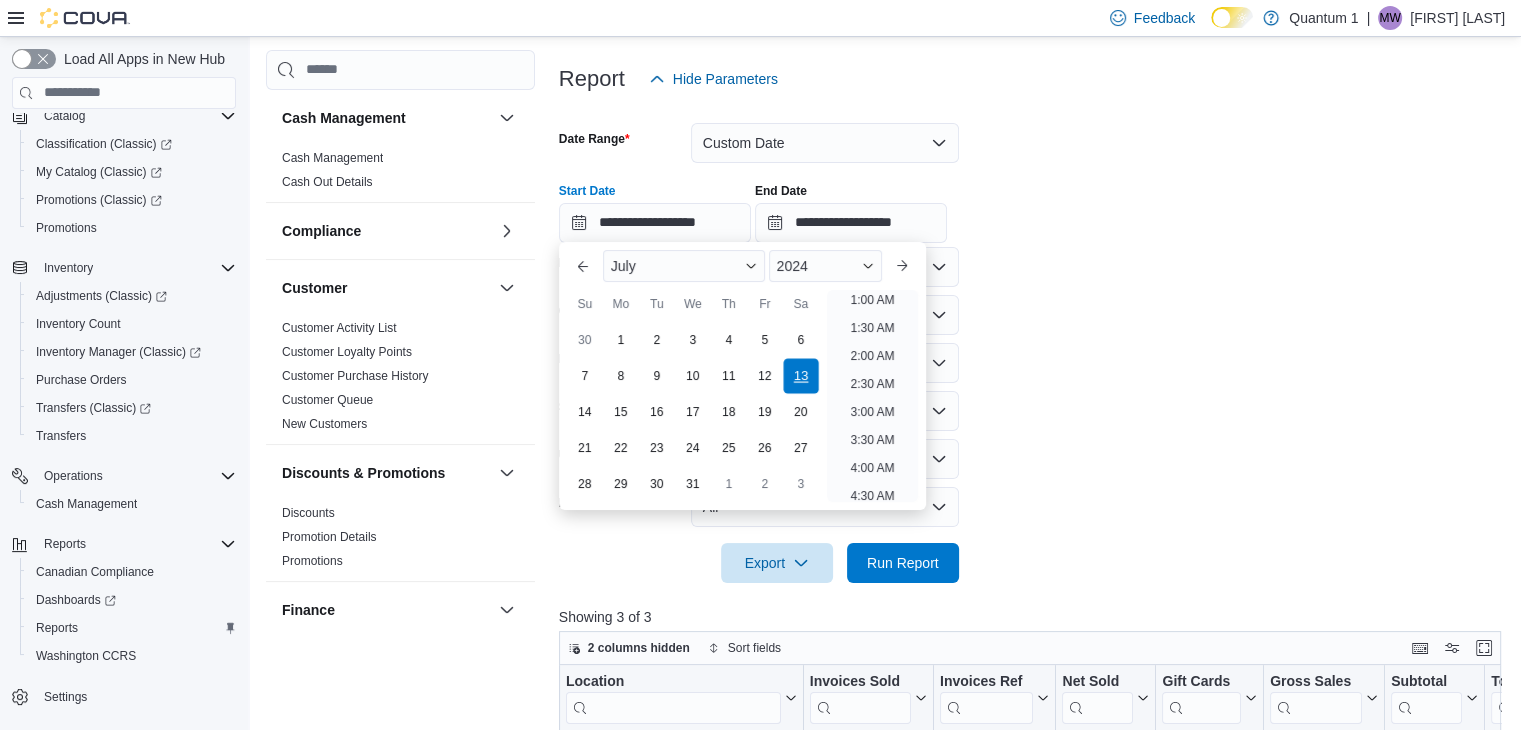 scroll, scrollTop: 4, scrollLeft: 0, axis: vertical 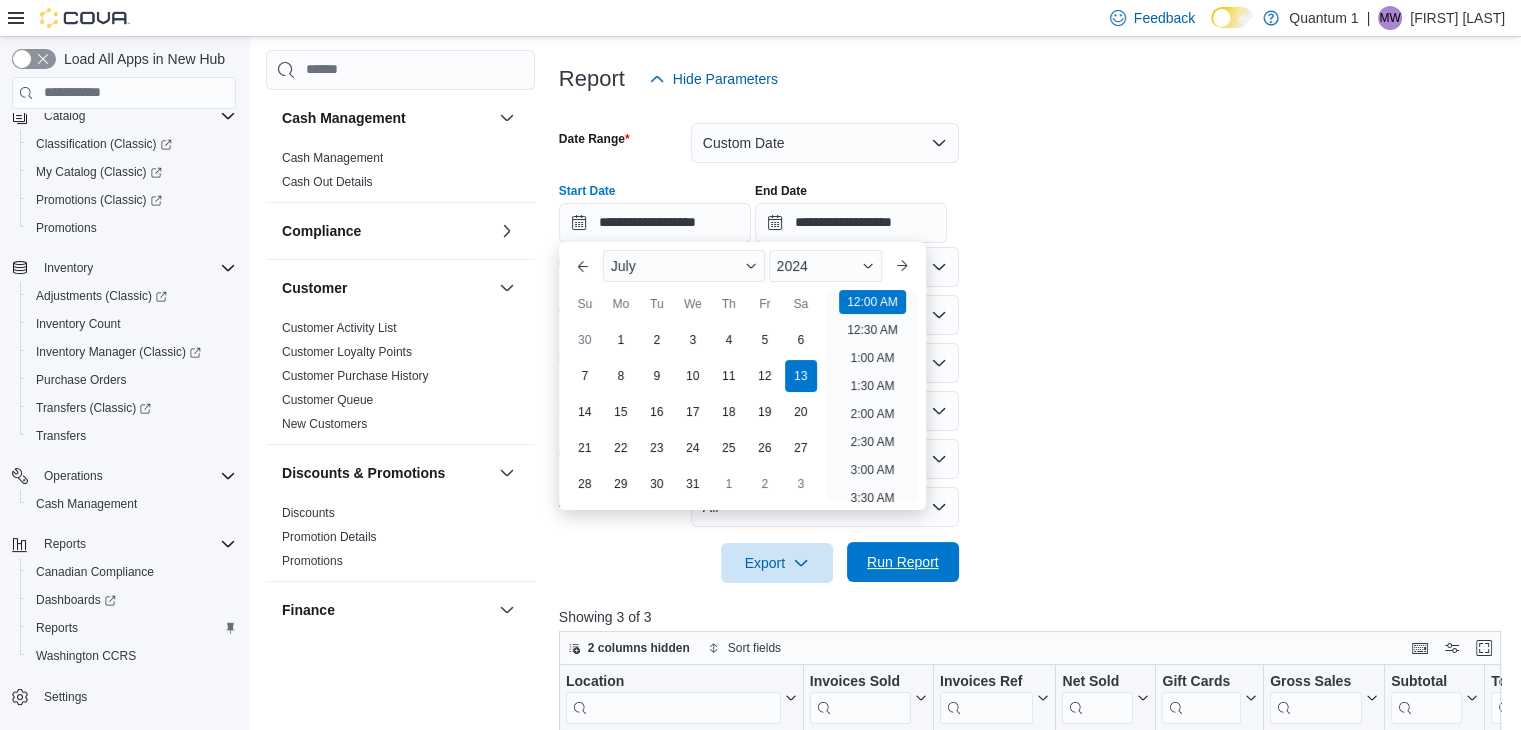 click on "Run Report" at bounding box center [903, 562] 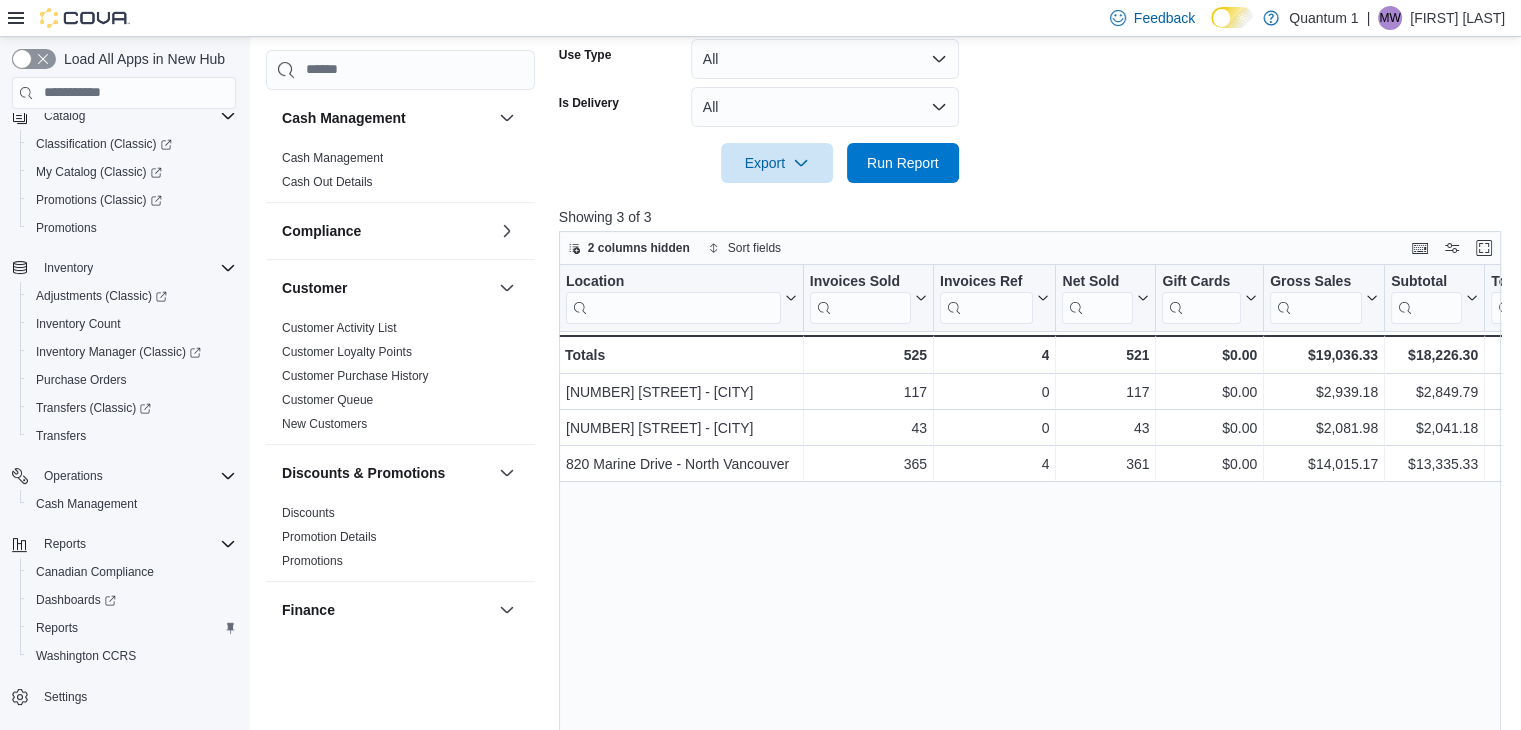 scroll, scrollTop: 24, scrollLeft: 0, axis: vertical 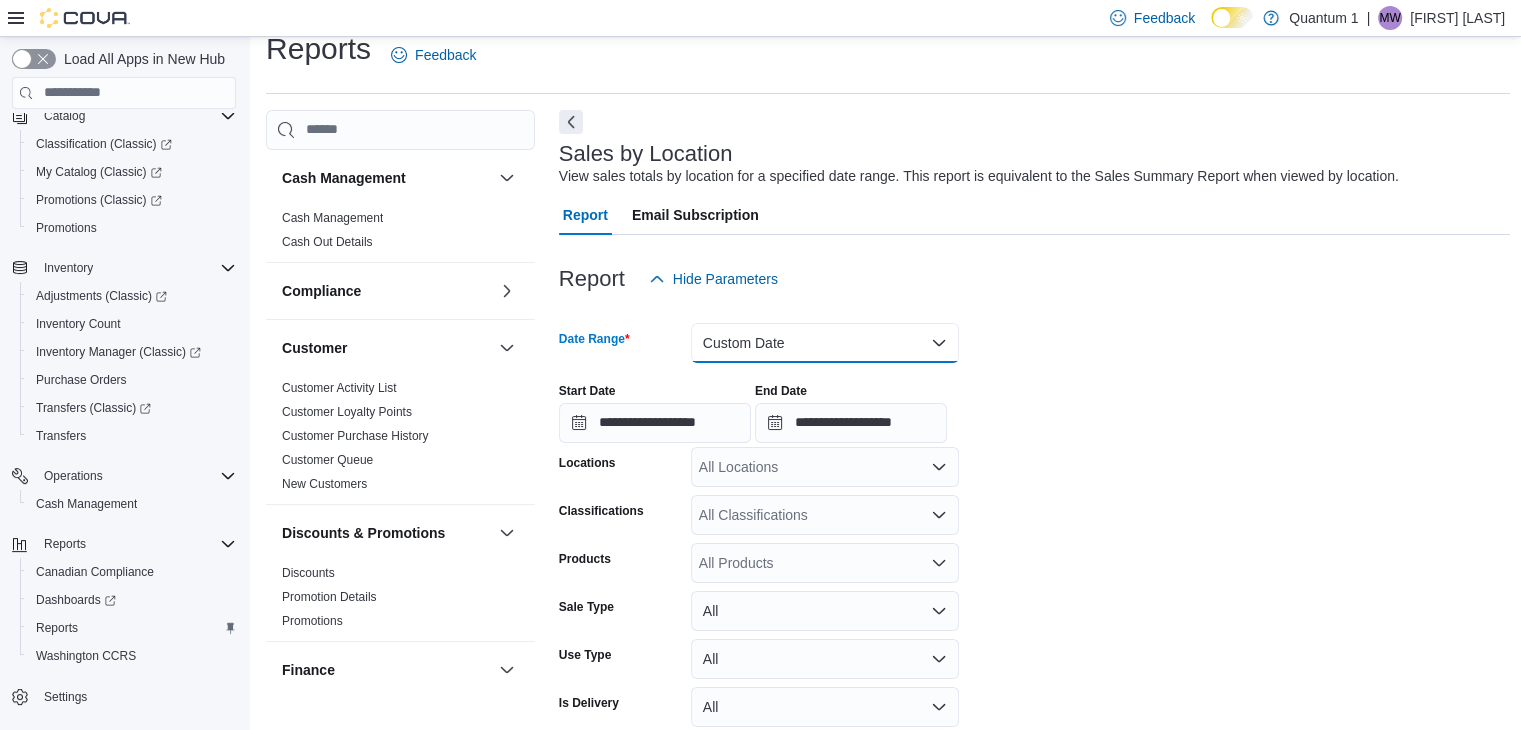 click on "Custom Date" at bounding box center [825, 343] 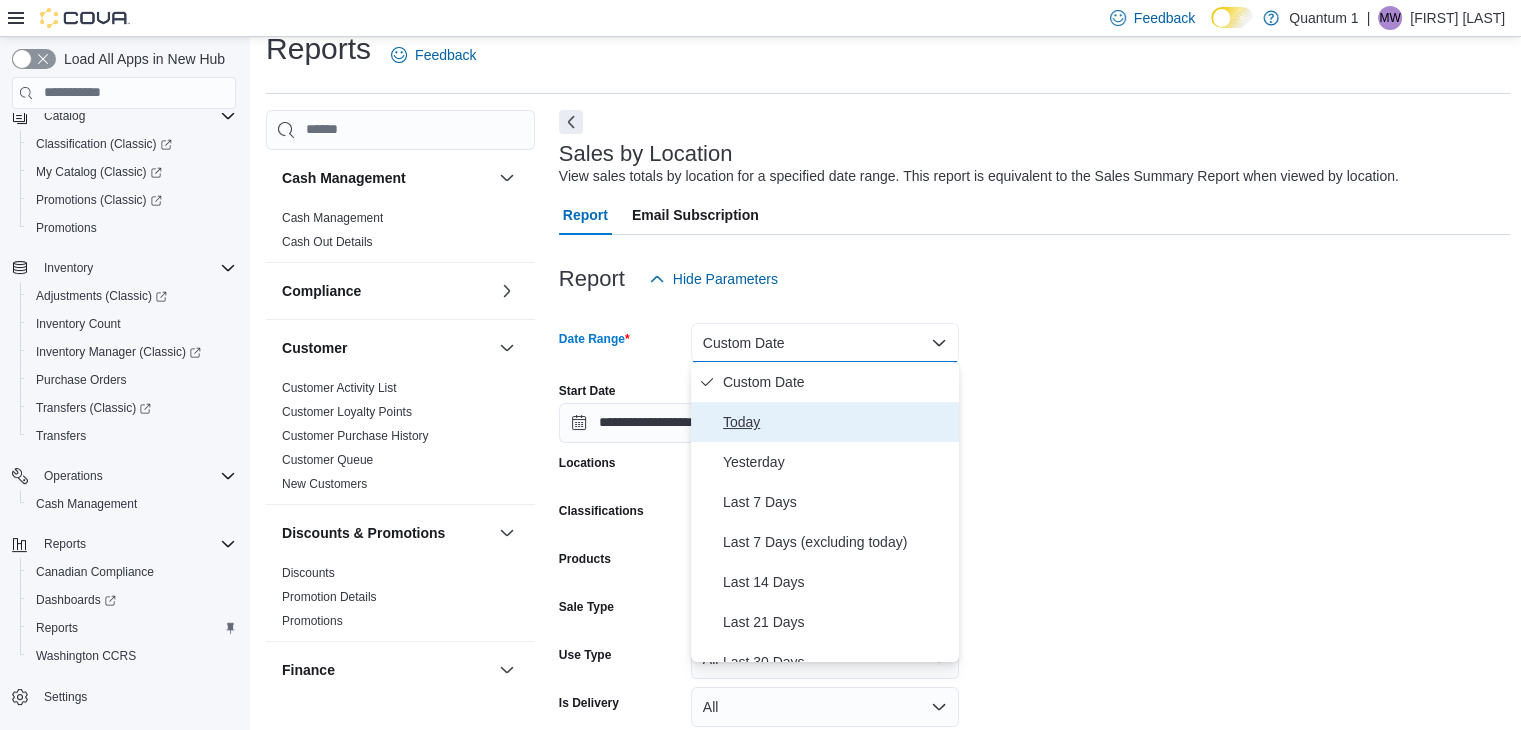 click on "Today" at bounding box center [837, 422] 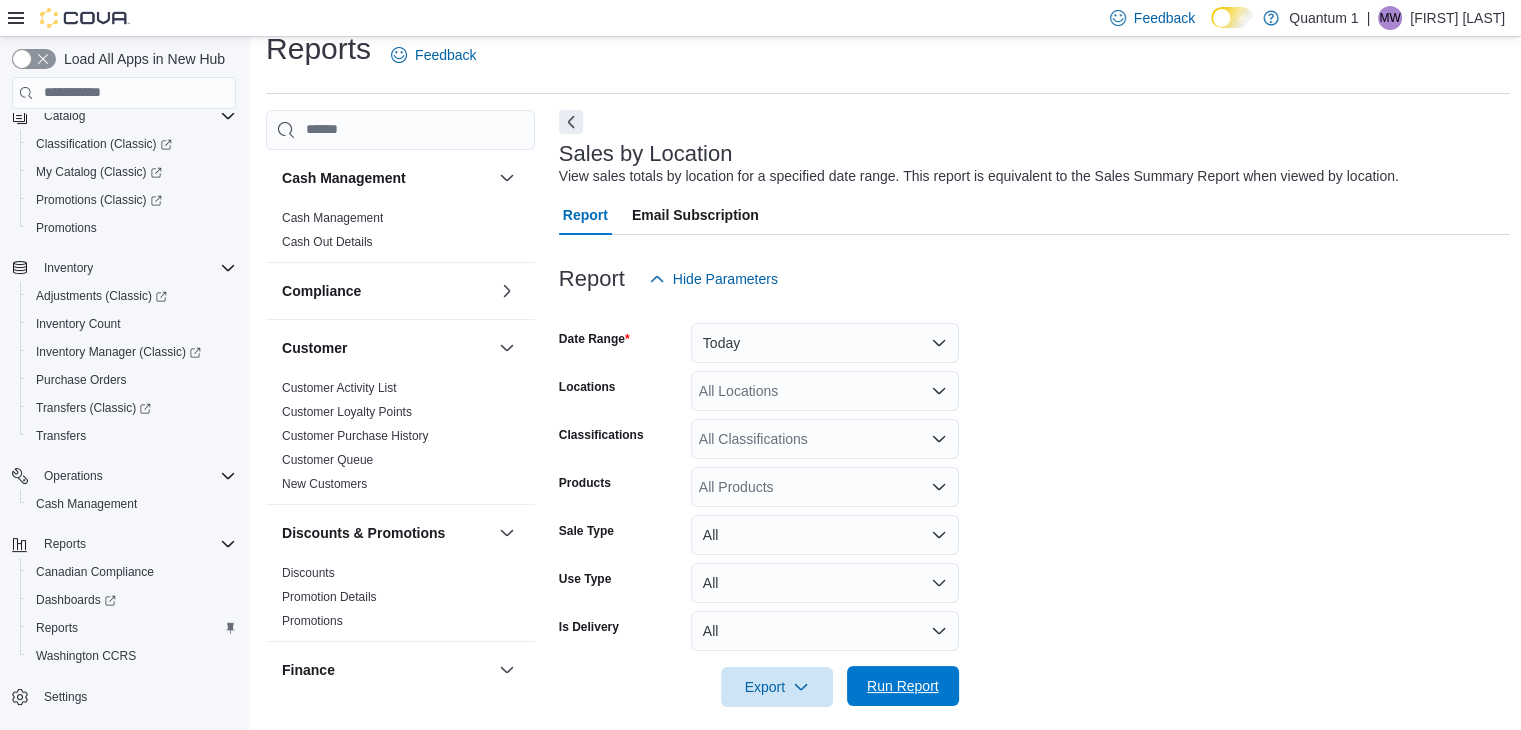 click on "Run Report" at bounding box center (903, 686) 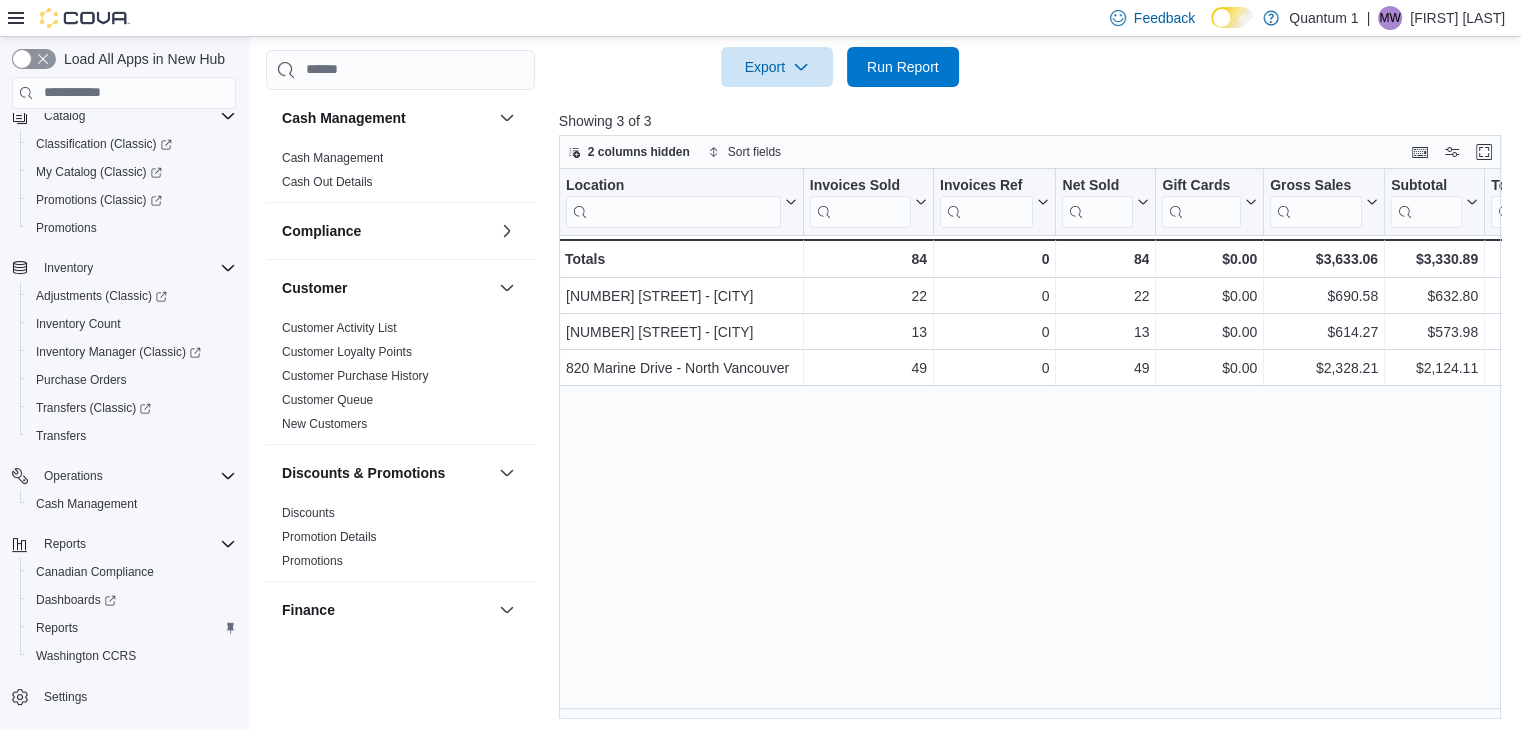 scroll, scrollTop: 648, scrollLeft: 0, axis: vertical 